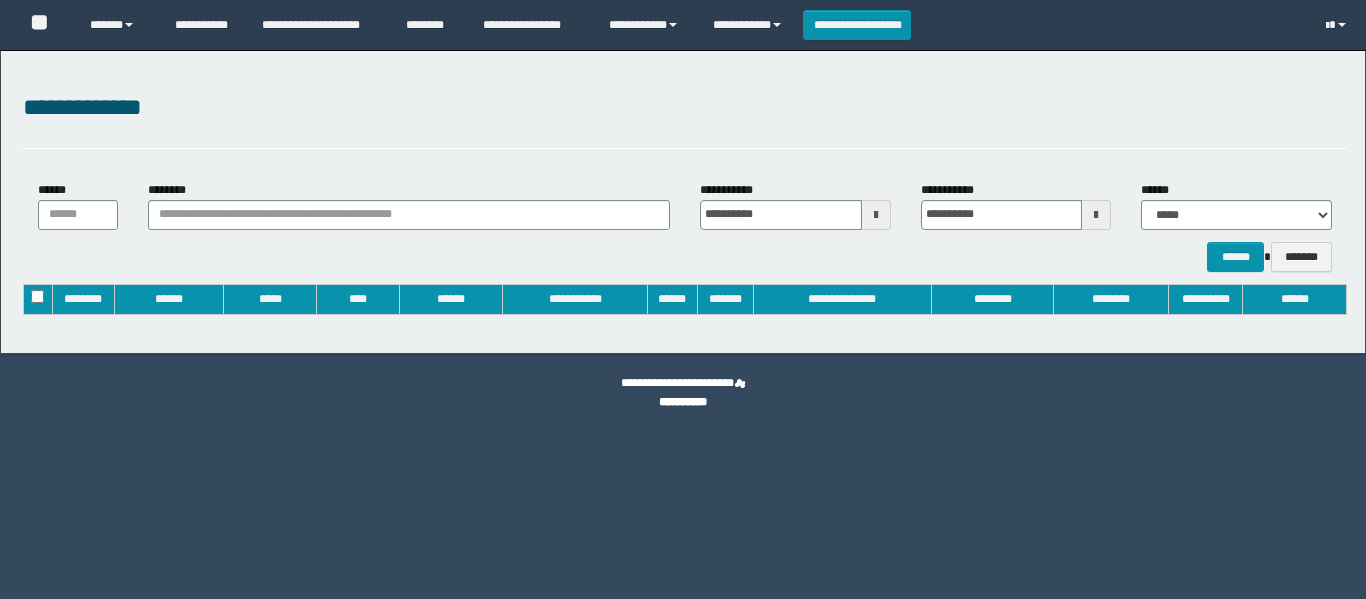 type on "**********" 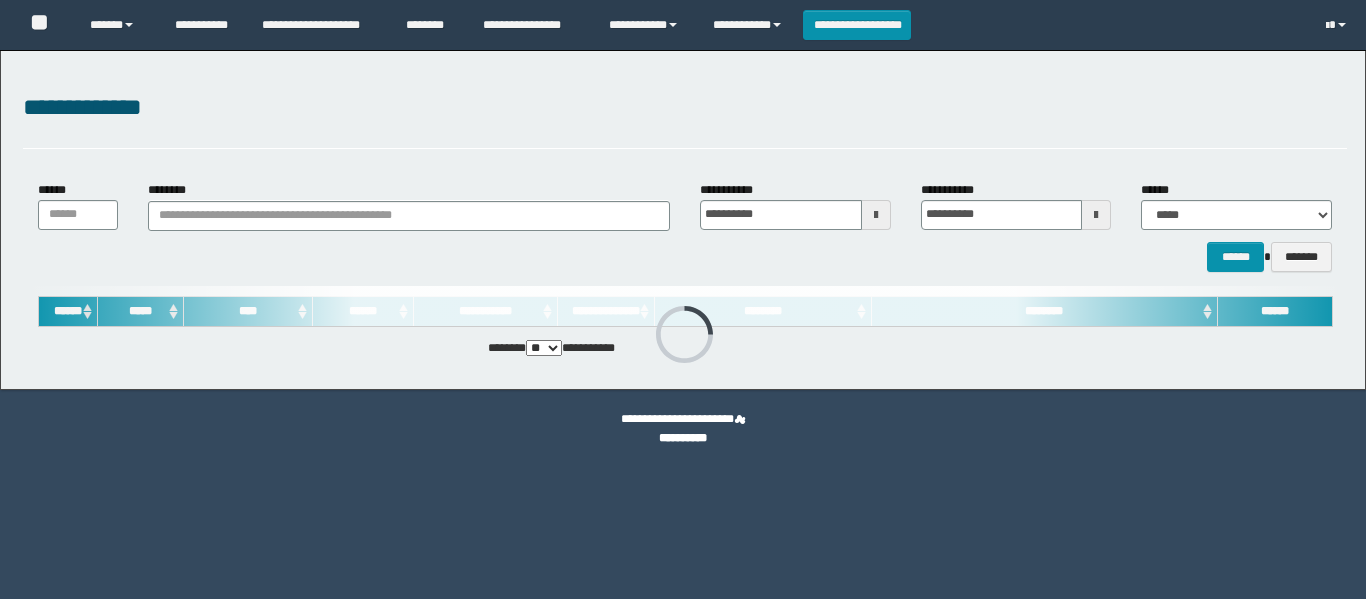 scroll, scrollTop: 0, scrollLeft: 0, axis: both 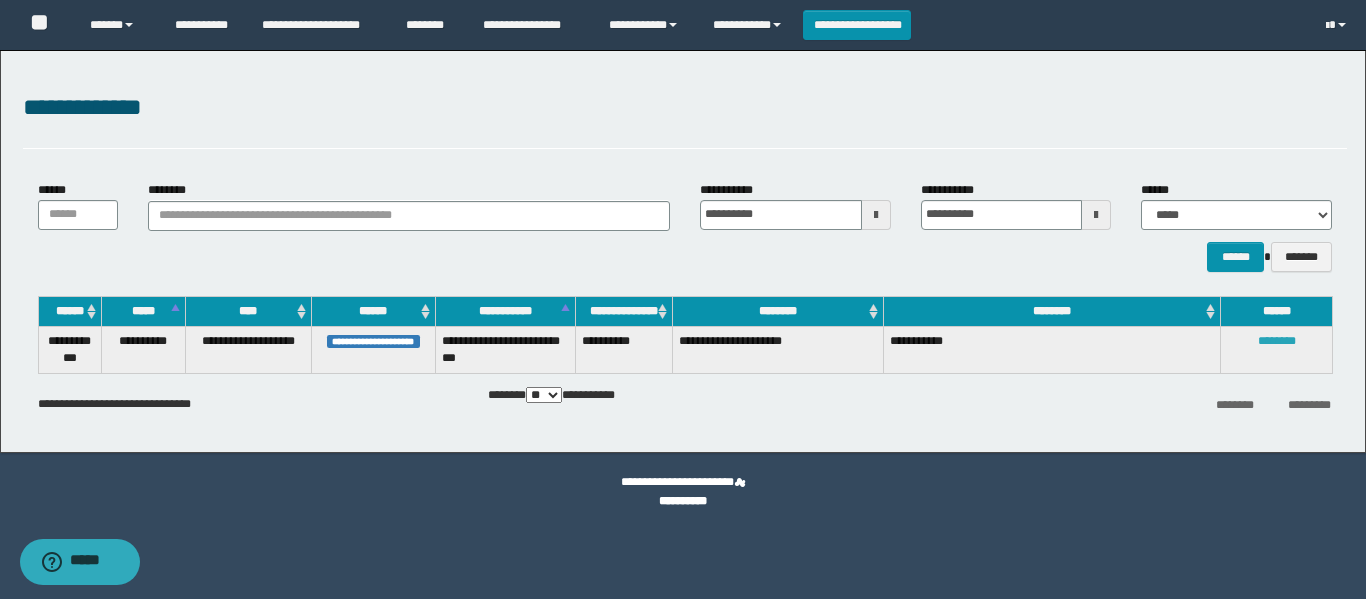 click on "********" at bounding box center [1277, 341] 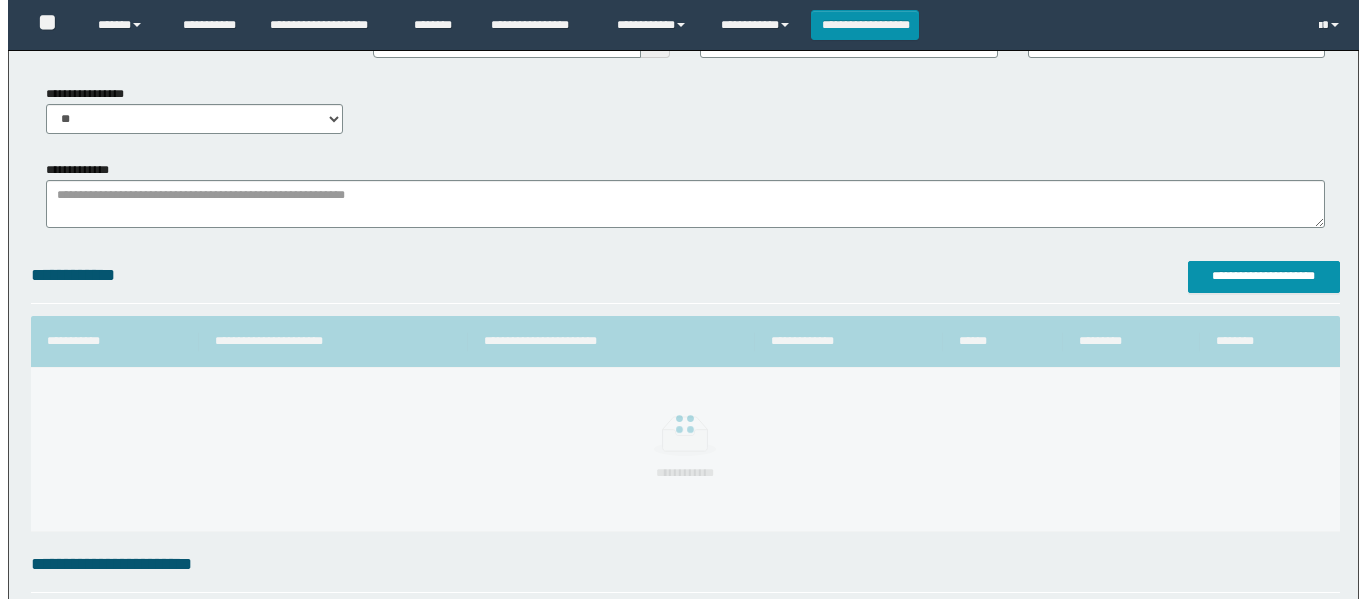 scroll, scrollTop: 400, scrollLeft: 0, axis: vertical 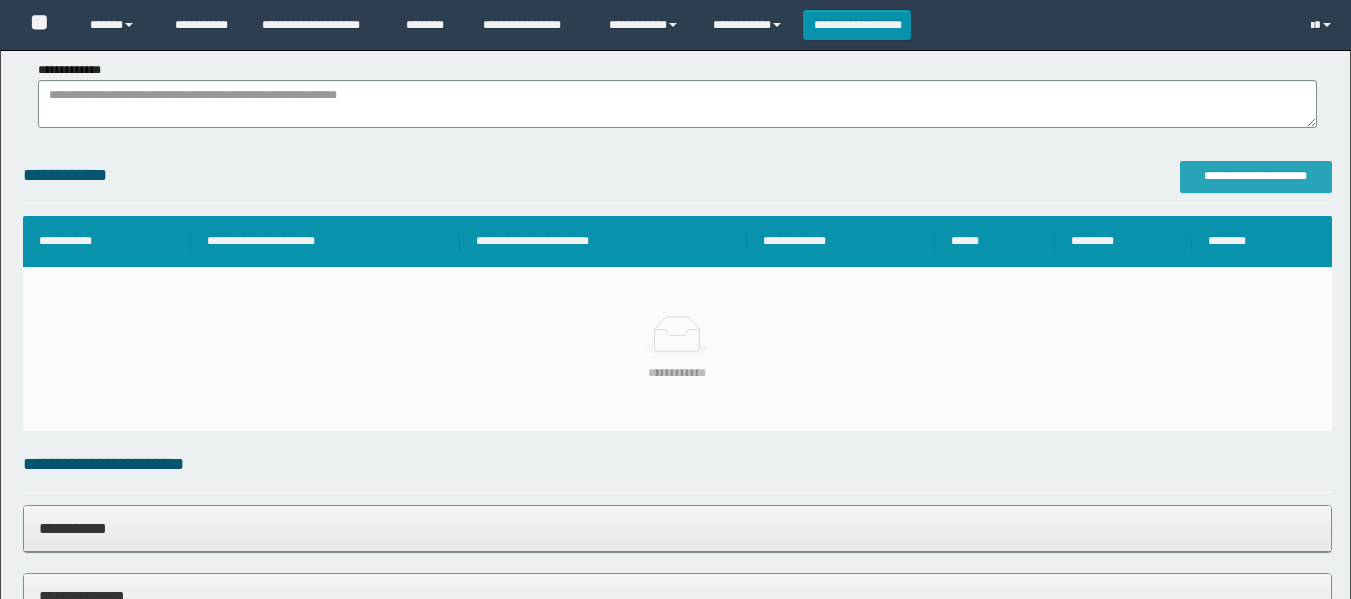click on "**********" at bounding box center (1256, 177) 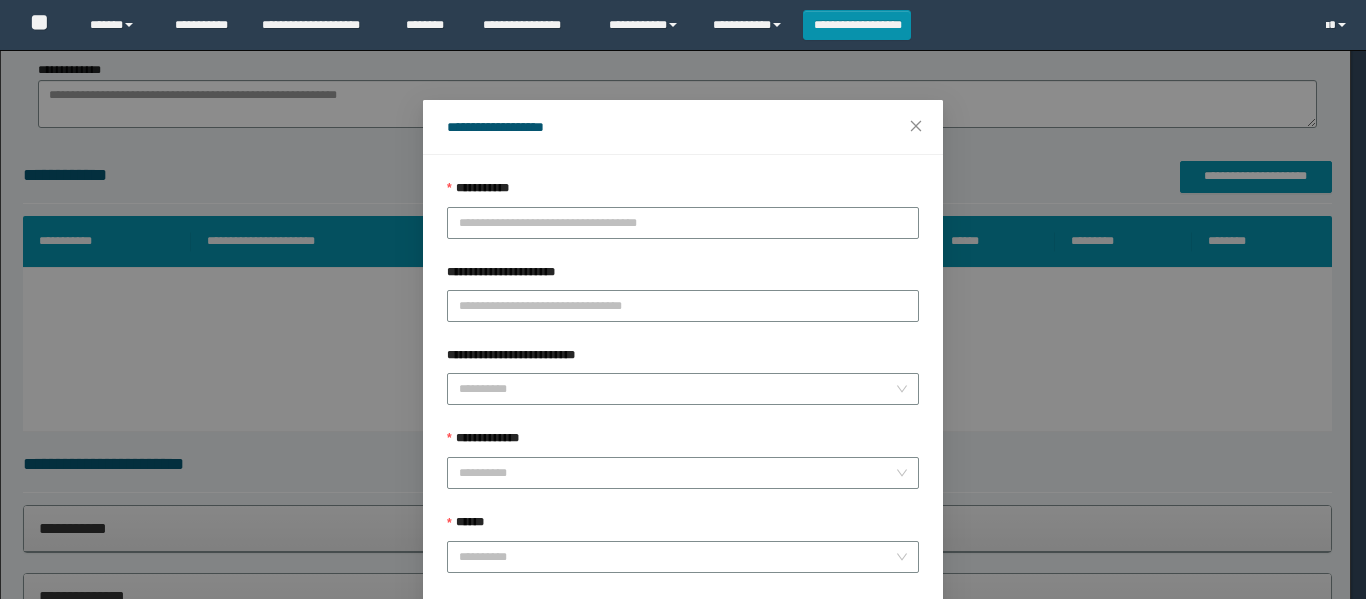 scroll, scrollTop: 0, scrollLeft: 0, axis: both 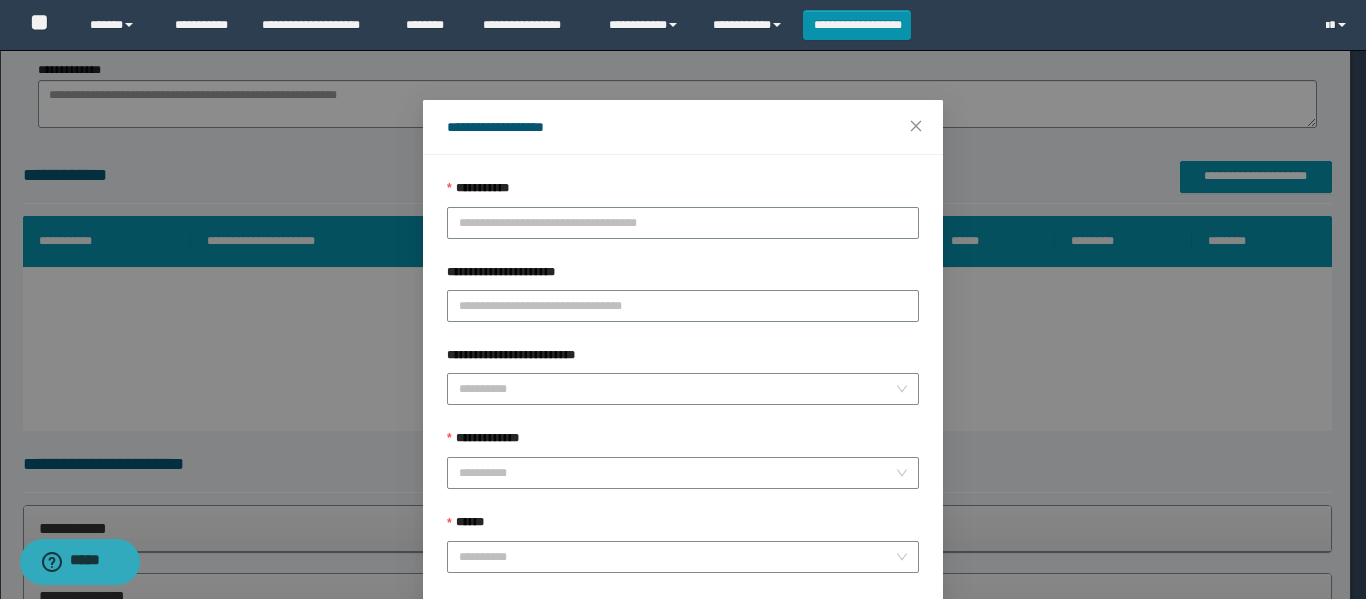 click on "**********" at bounding box center [683, 193] 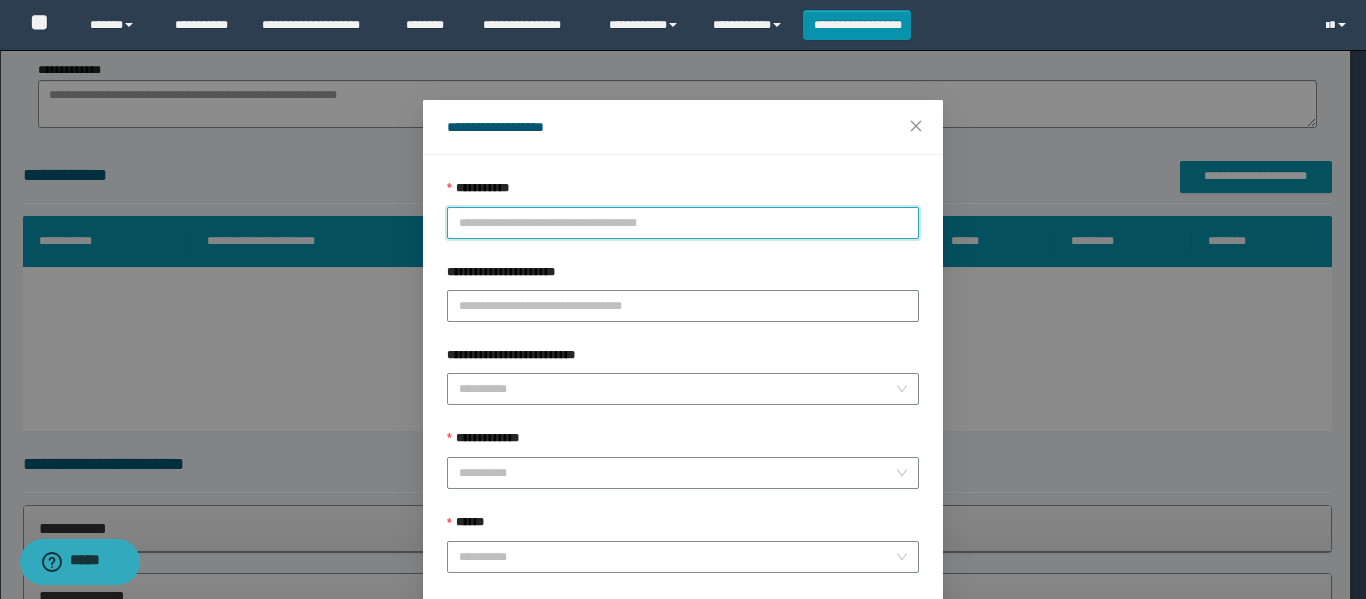click on "**********" at bounding box center (683, 223) 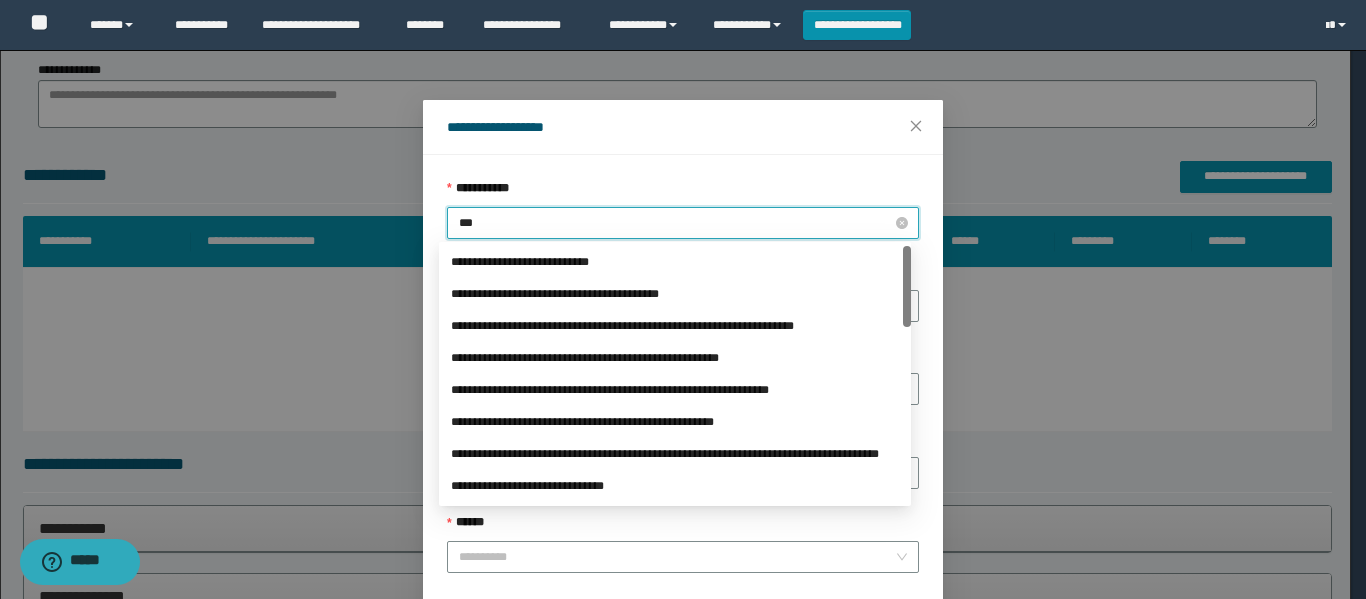 type on "****" 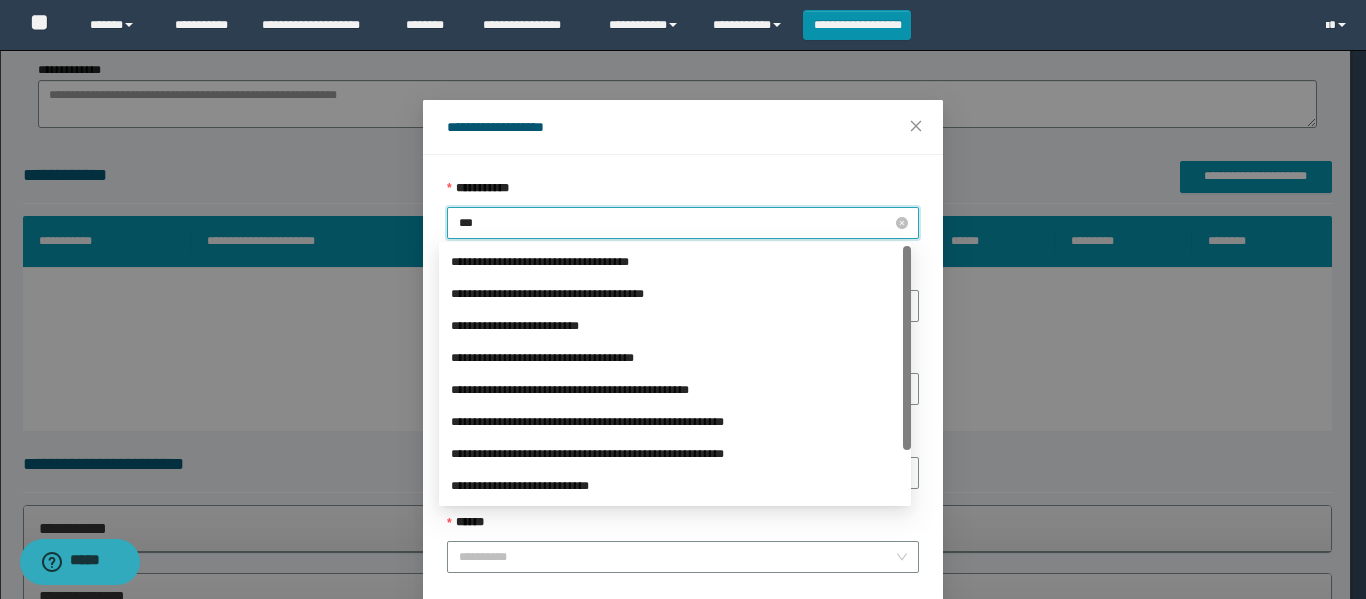 type on "****" 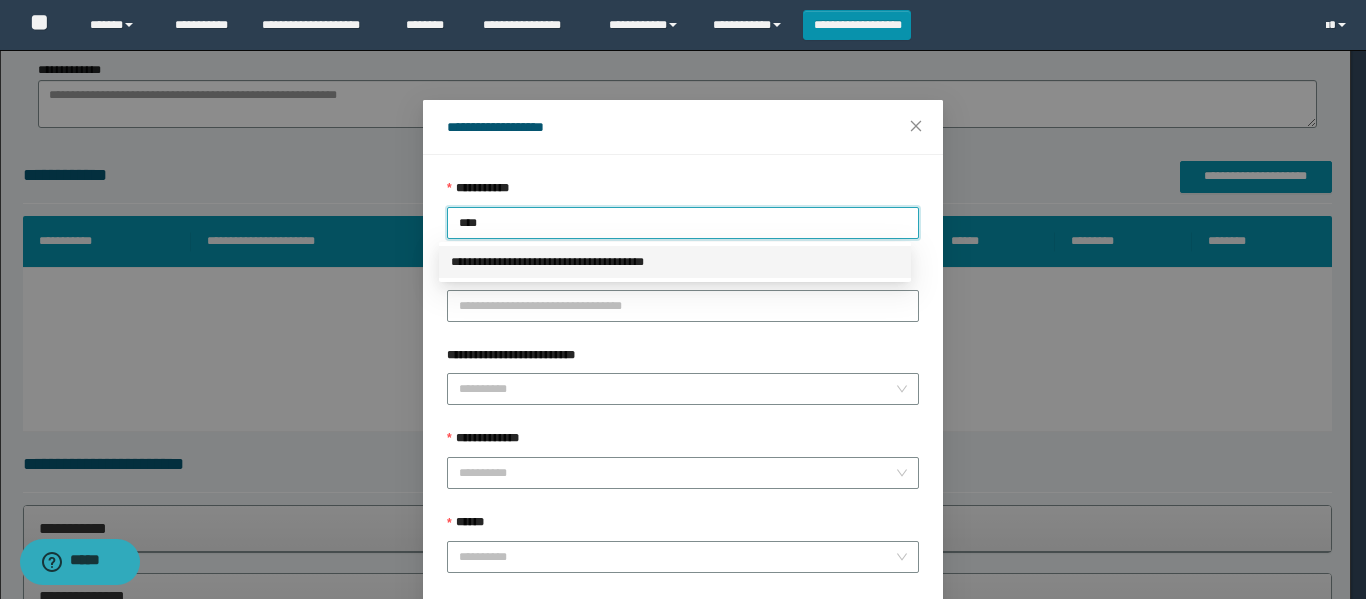 click on "**********" at bounding box center (675, 262) 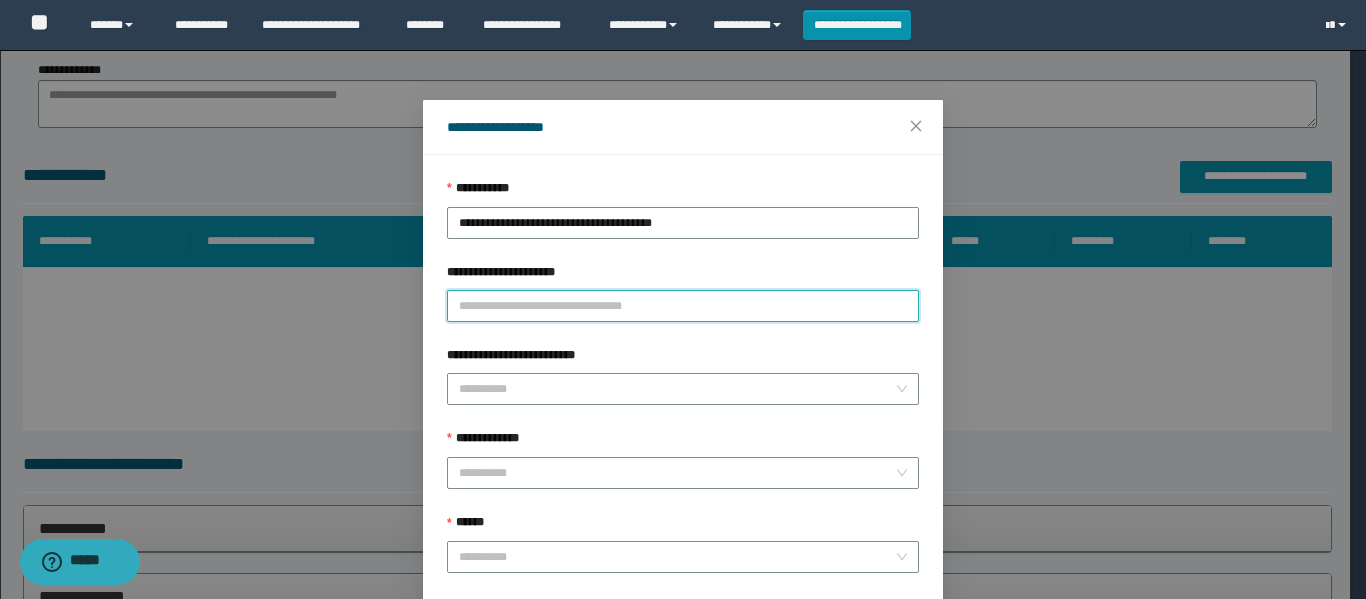 click on "**********" at bounding box center (683, 306) 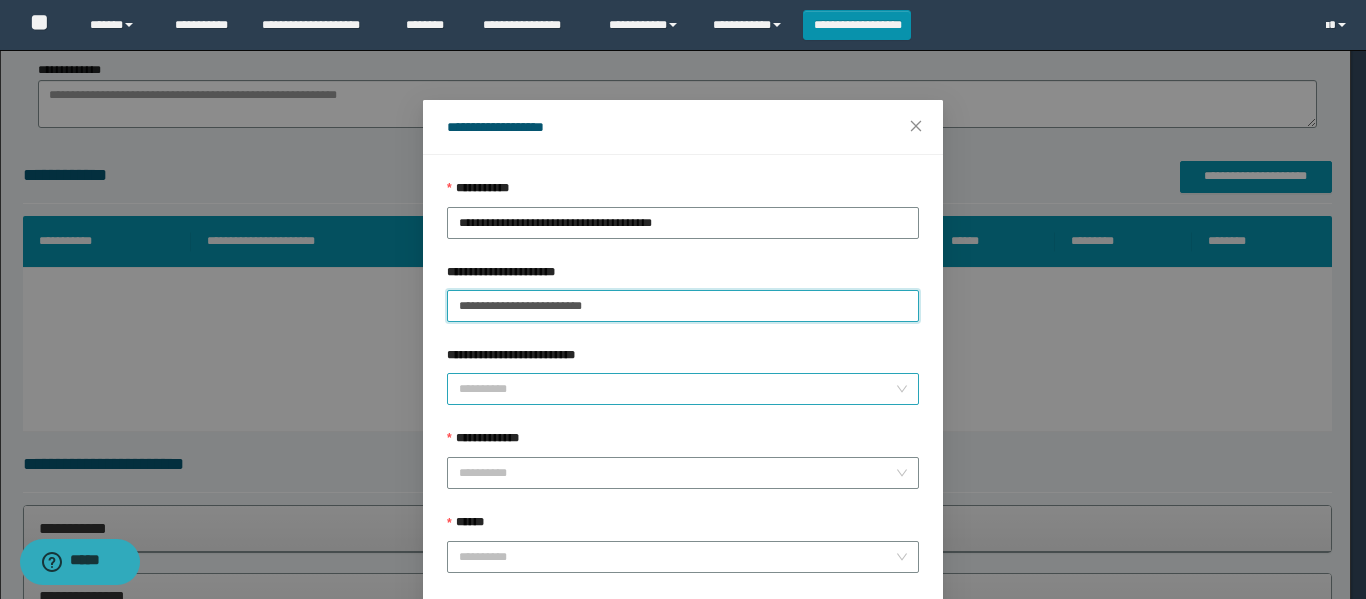 type on "**********" 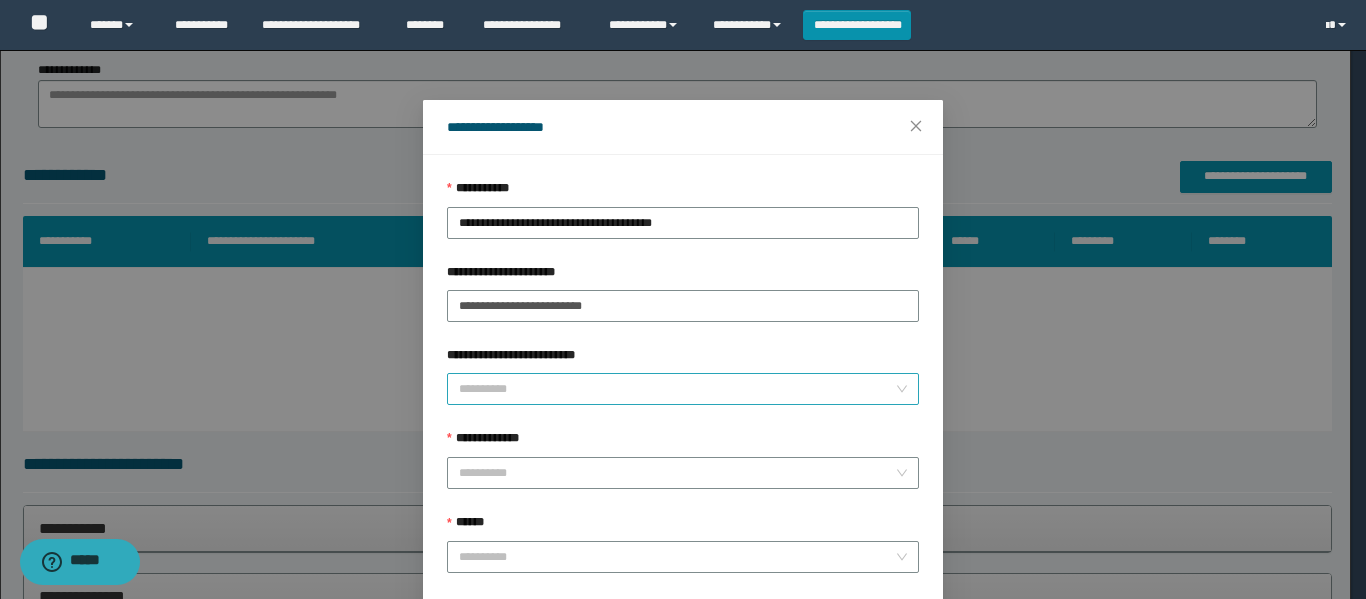 click on "**********" at bounding box center (677, 389) 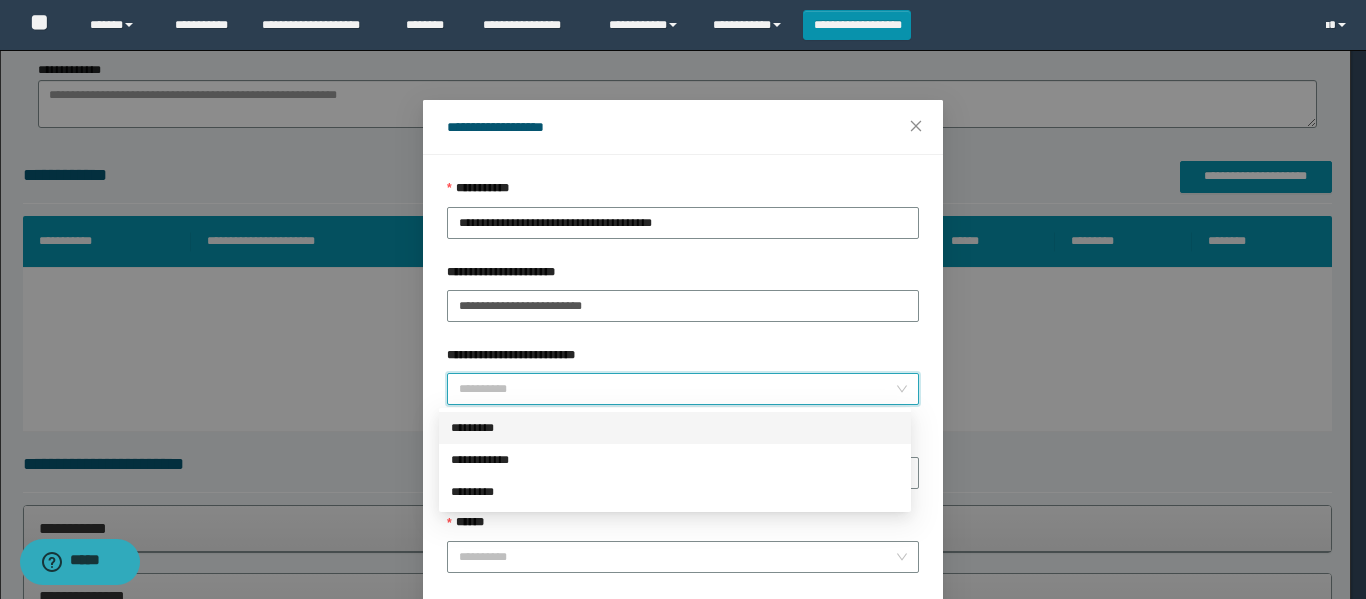 click on "*********" at bounding box center (675, 428) 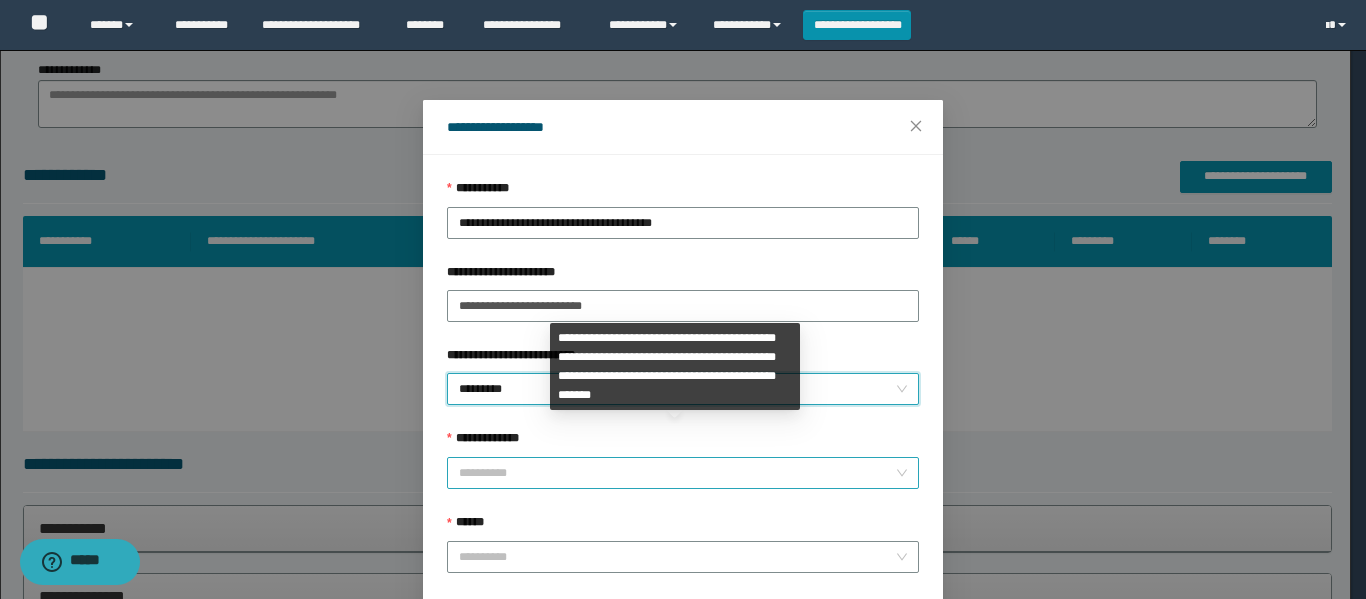 click on "**********" at bounding box center [677, 473] 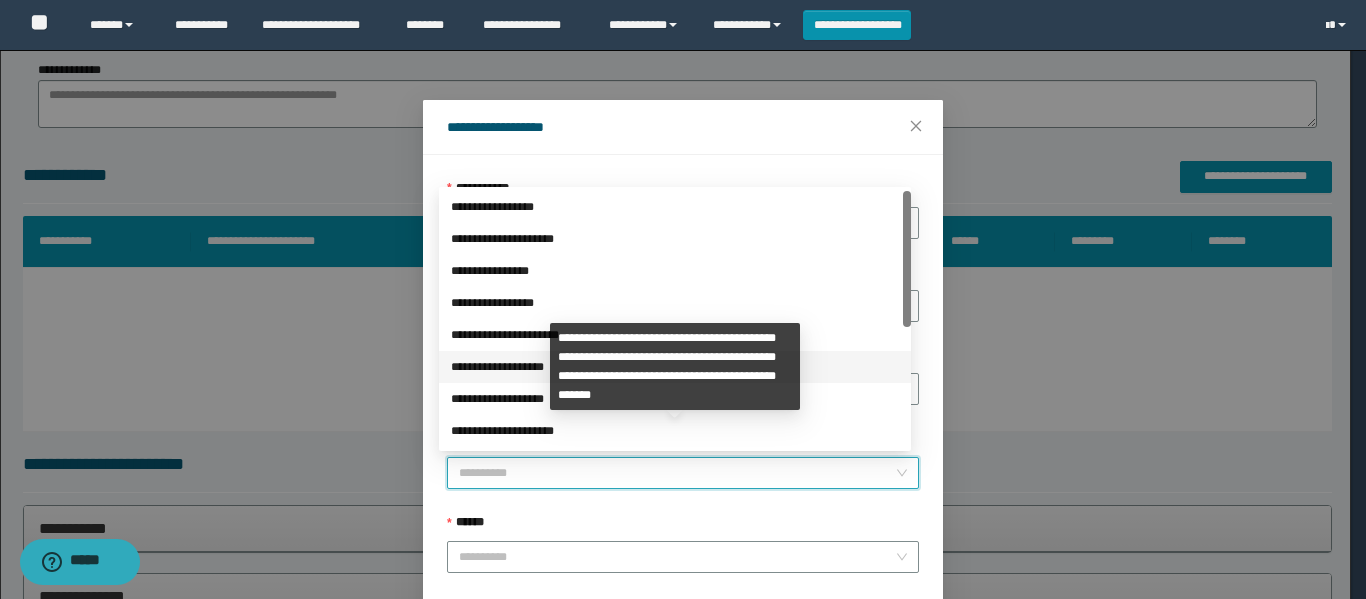 scroll, scrollTop: 200, scrollLeft: 0, axis: vertical 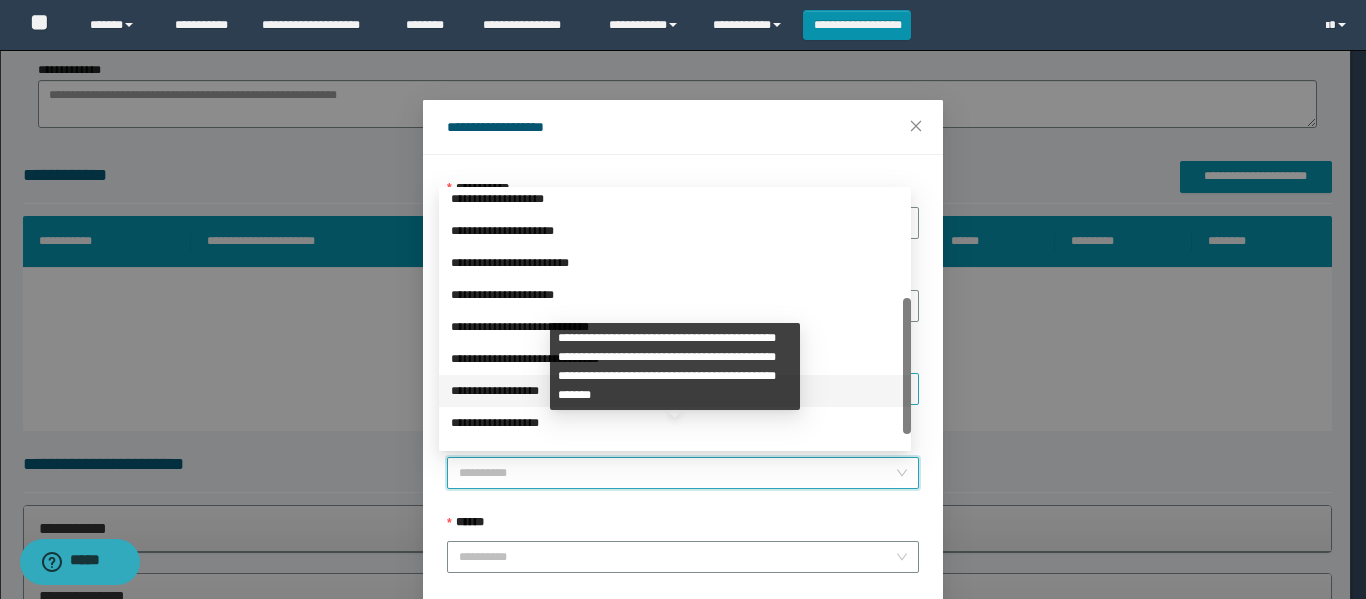 click on "**********" at bounding box center (675, 391) 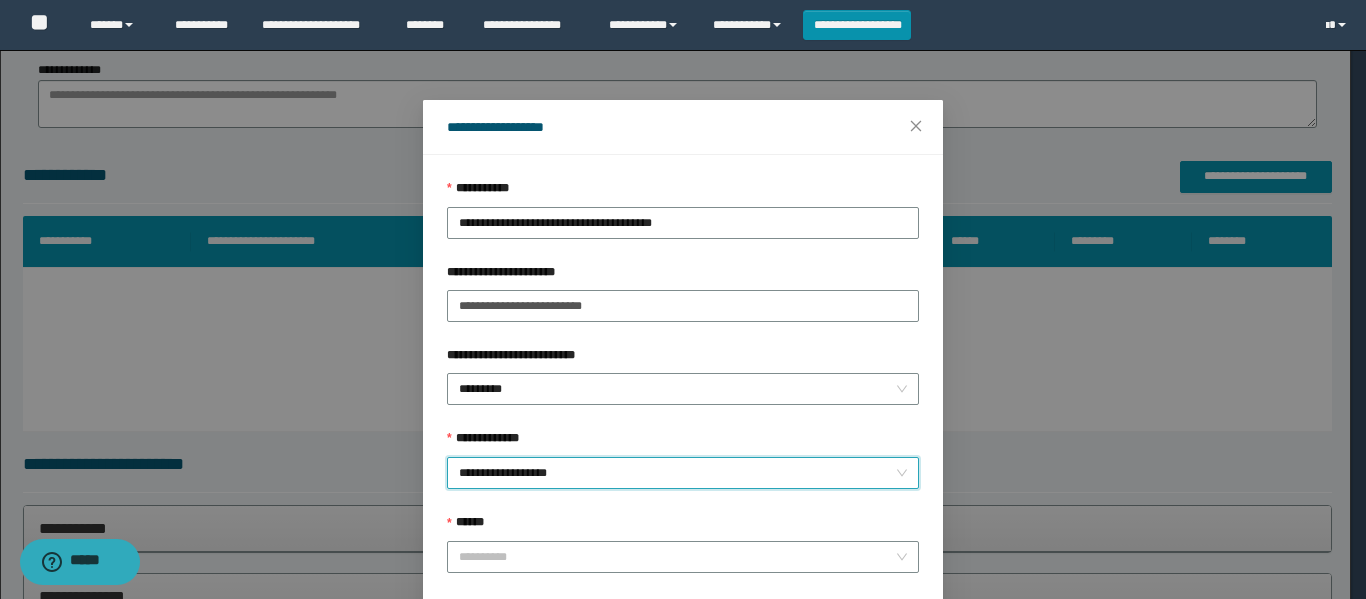 scroll, scrollTop: 100, scrollLeft: 0, axis: vertical 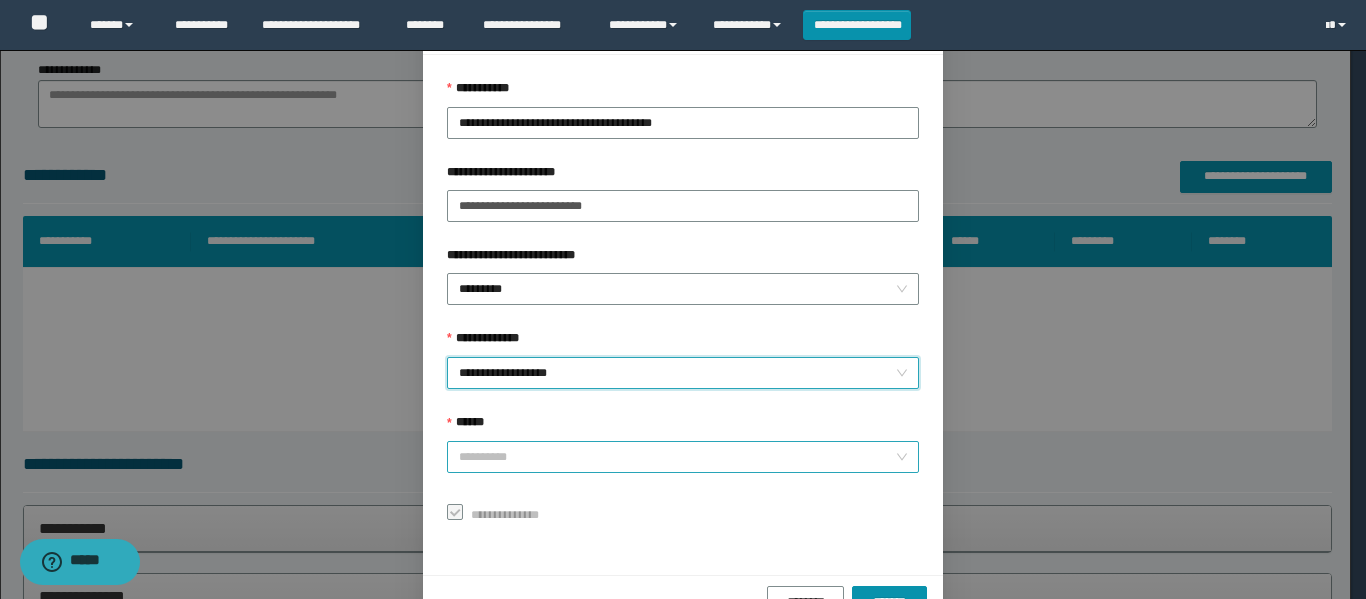 click on "******" at bounding box center (677, 457) 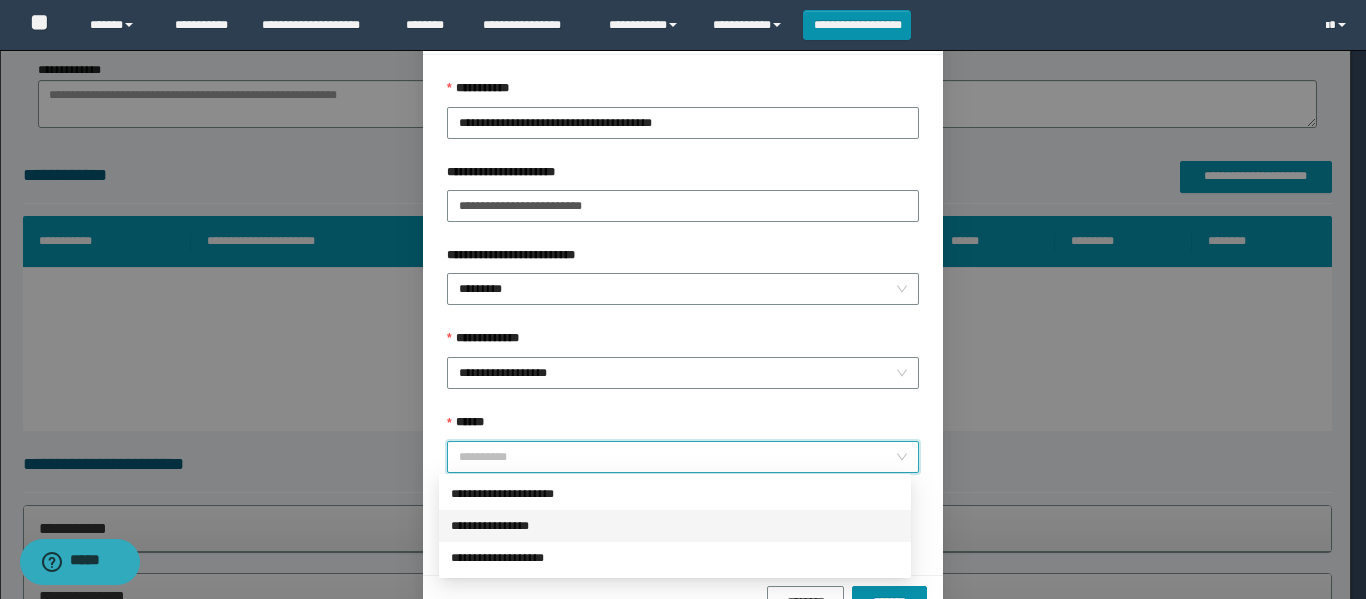 click on "**********" at bounding box center (675, 526) 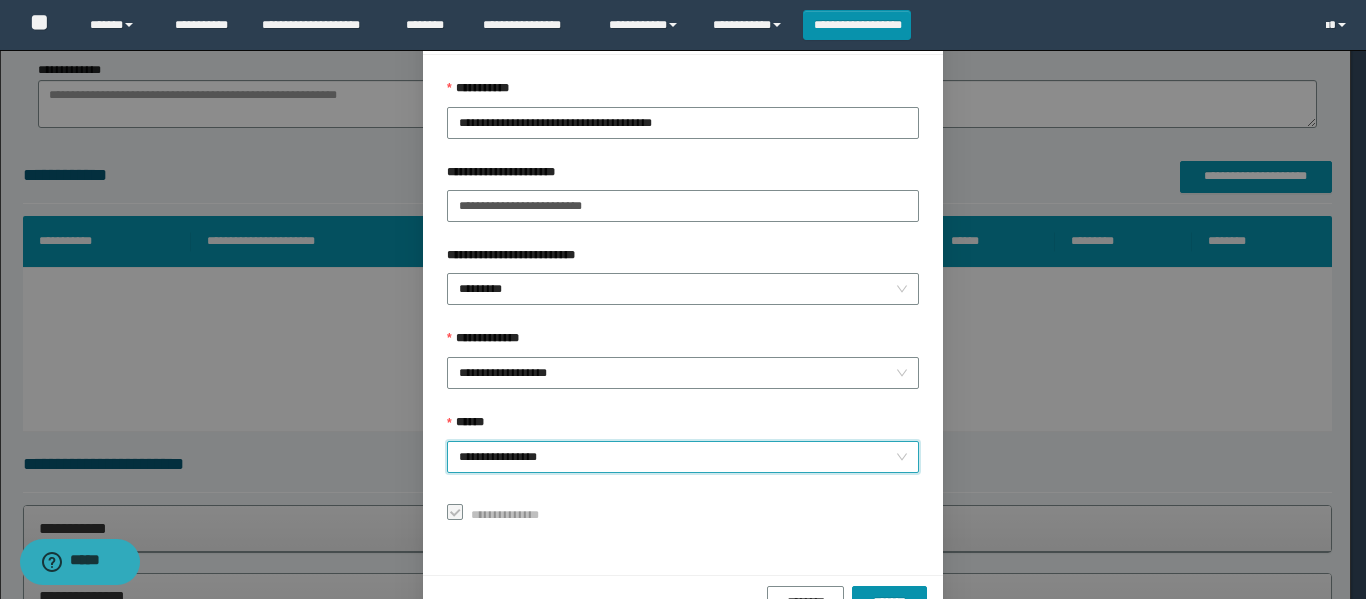 scroll, scrollTop: 153, scrollLeft: 0, axis: vertical 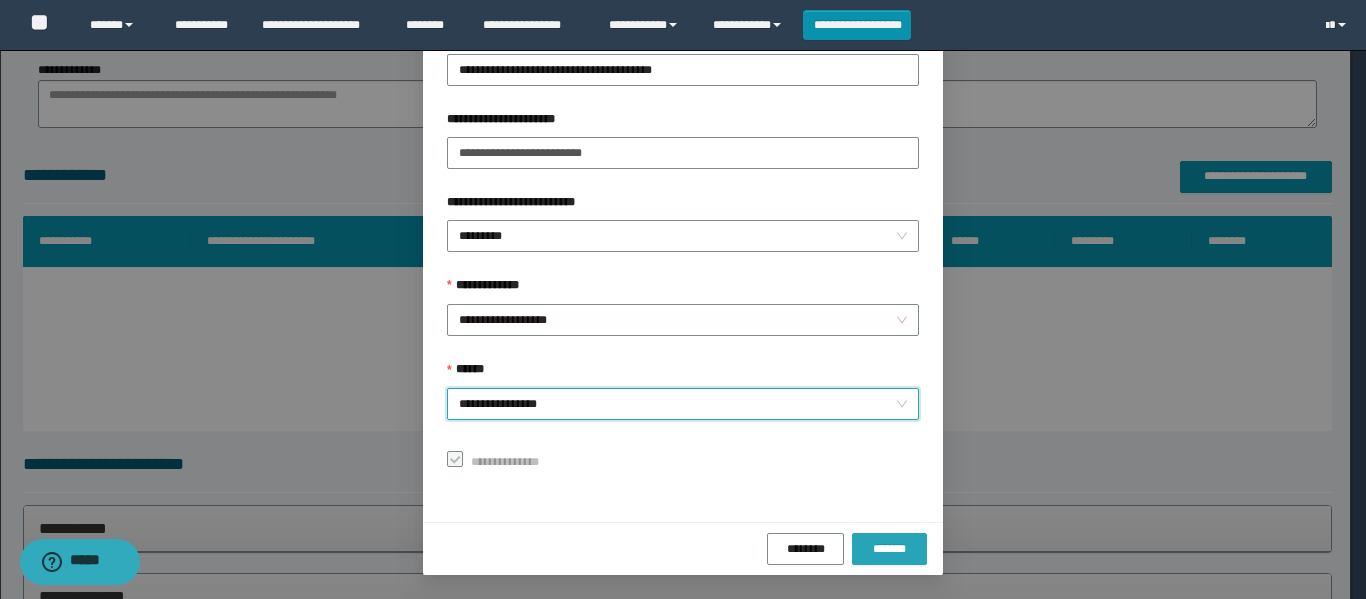 click on "*******" at bounding box center (889, 549) 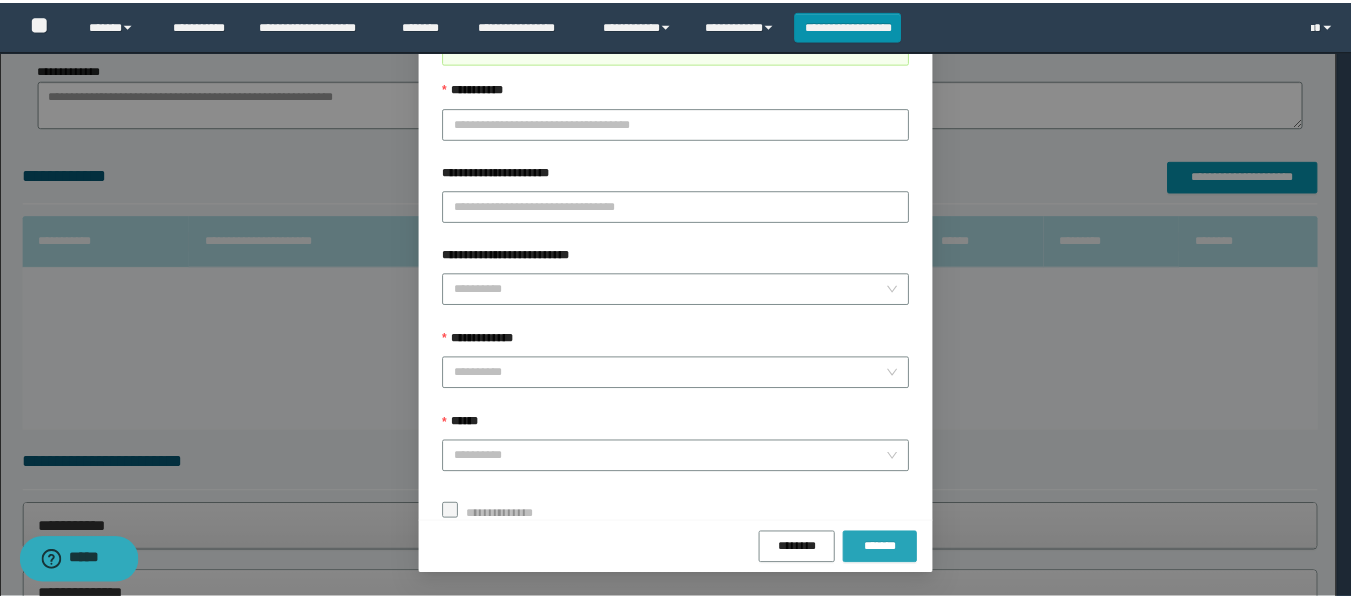 scroll, scrollTop: 106, scrollLeft: 0, axis: vertical 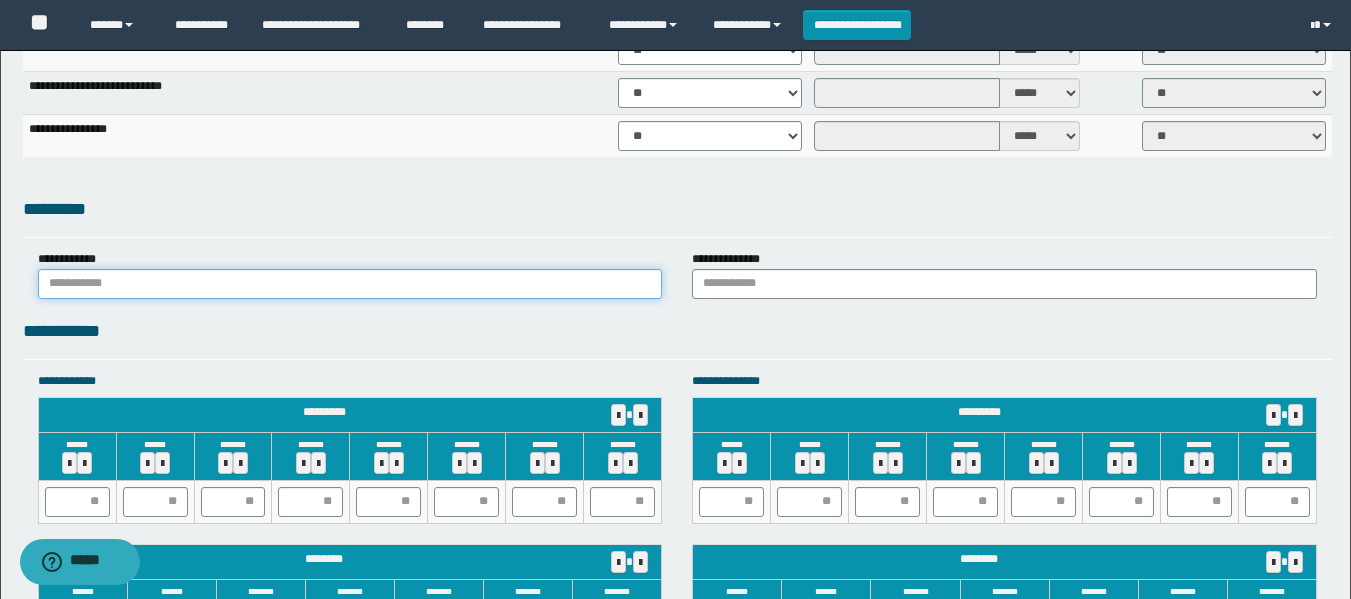 click at bounding box center (350, 284) 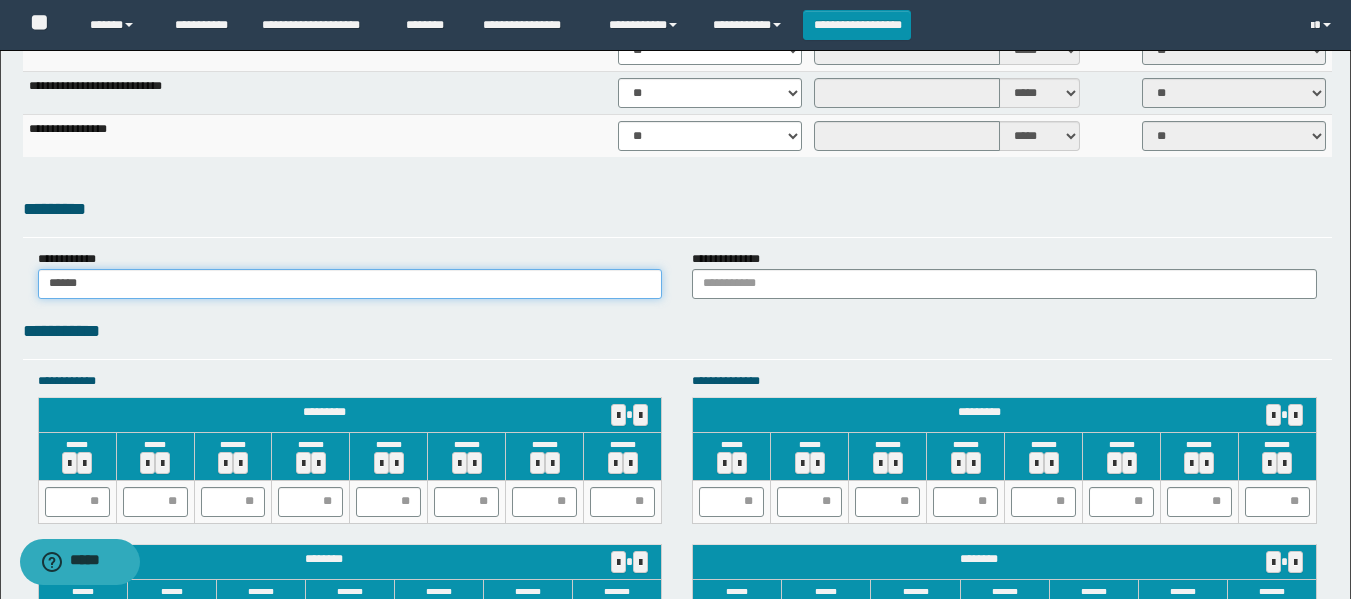 type on "******" 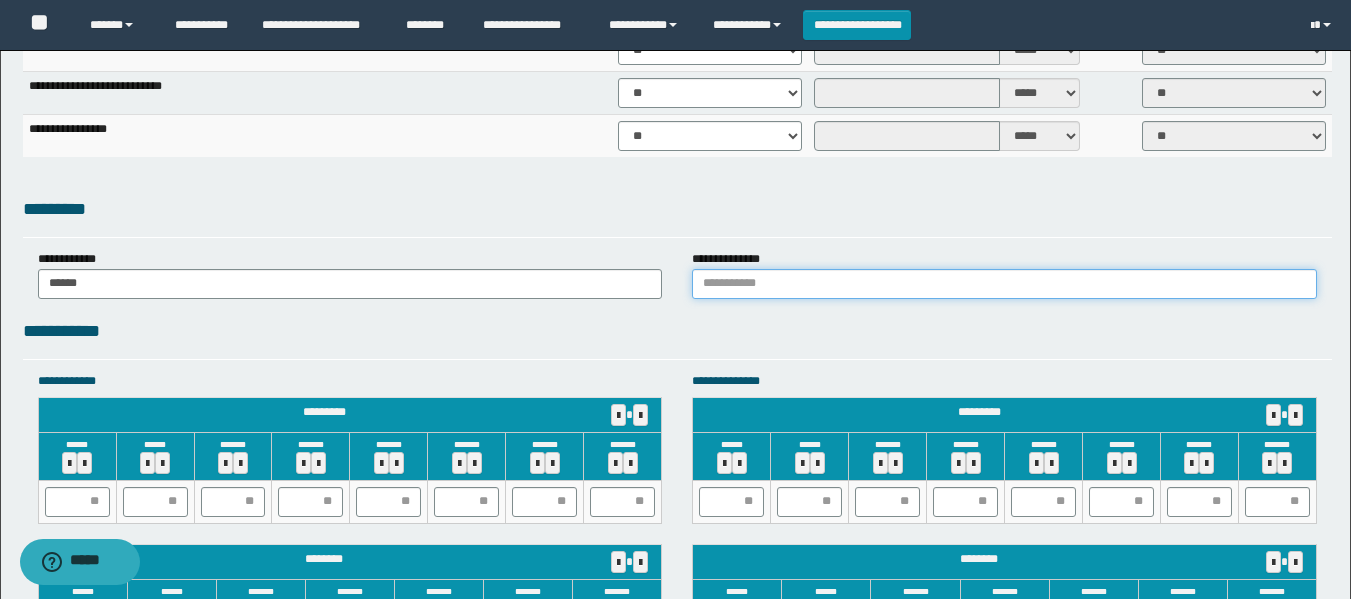 click at bounding box center (1004, 284) 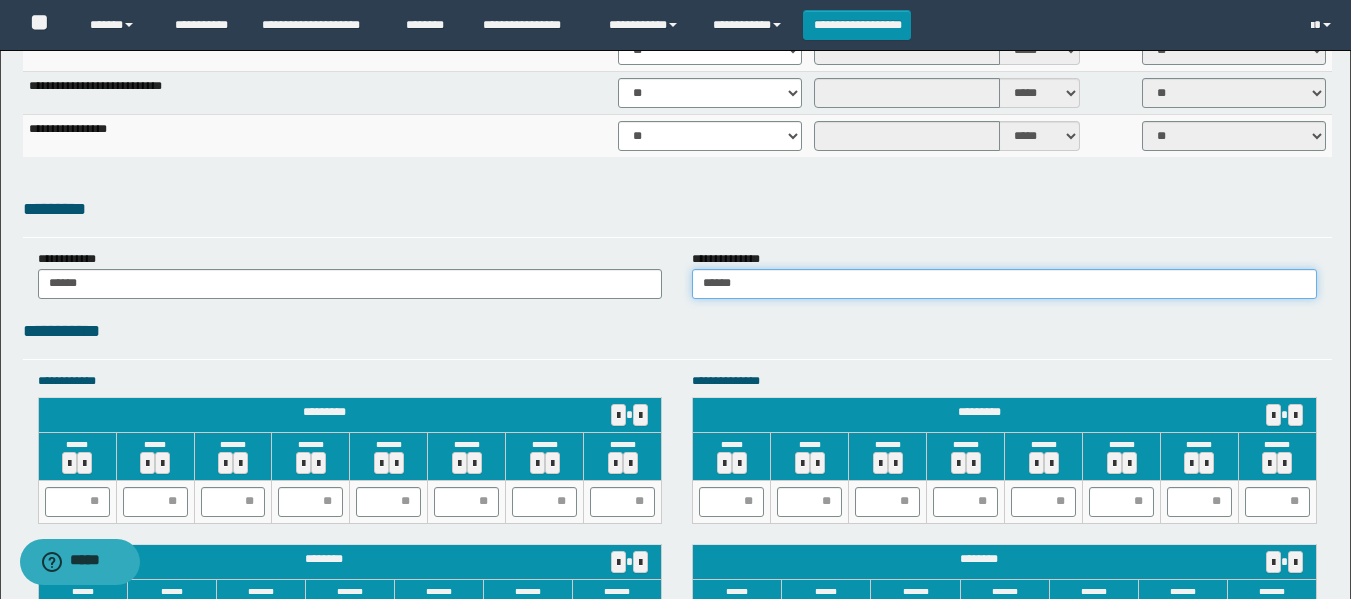 scroll, scrollTop: 1900, scrollLeft: 0, axis: vertical 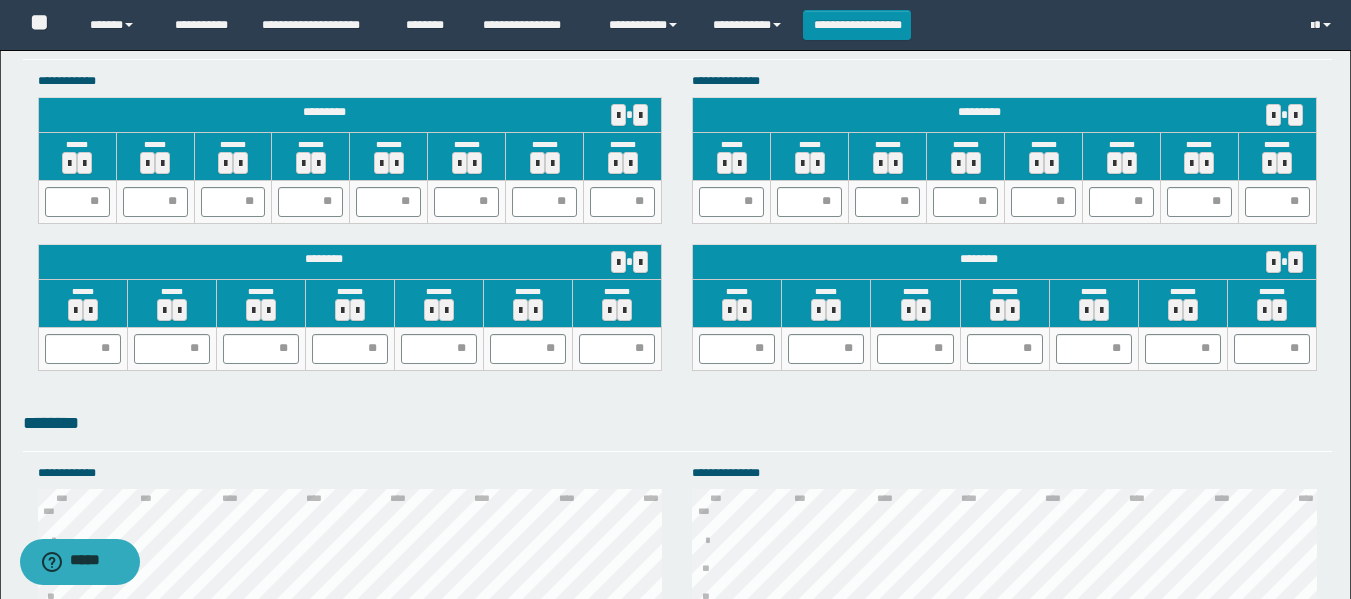 type on "******" 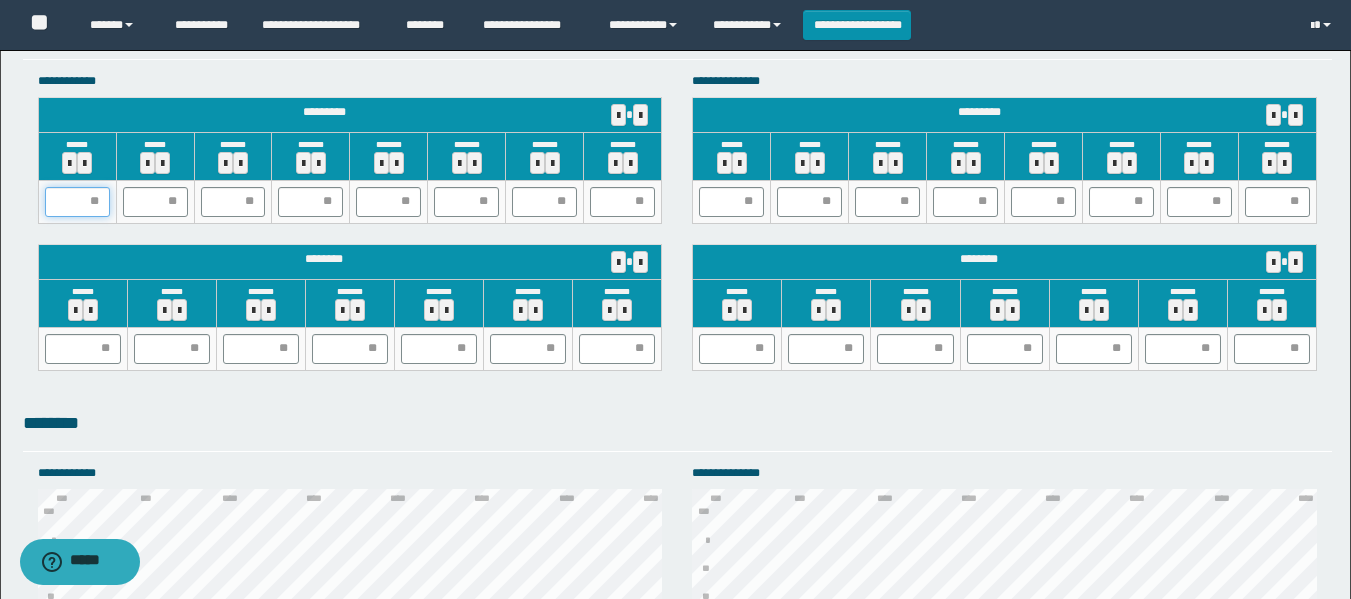 click at bounding box center (77, 202) 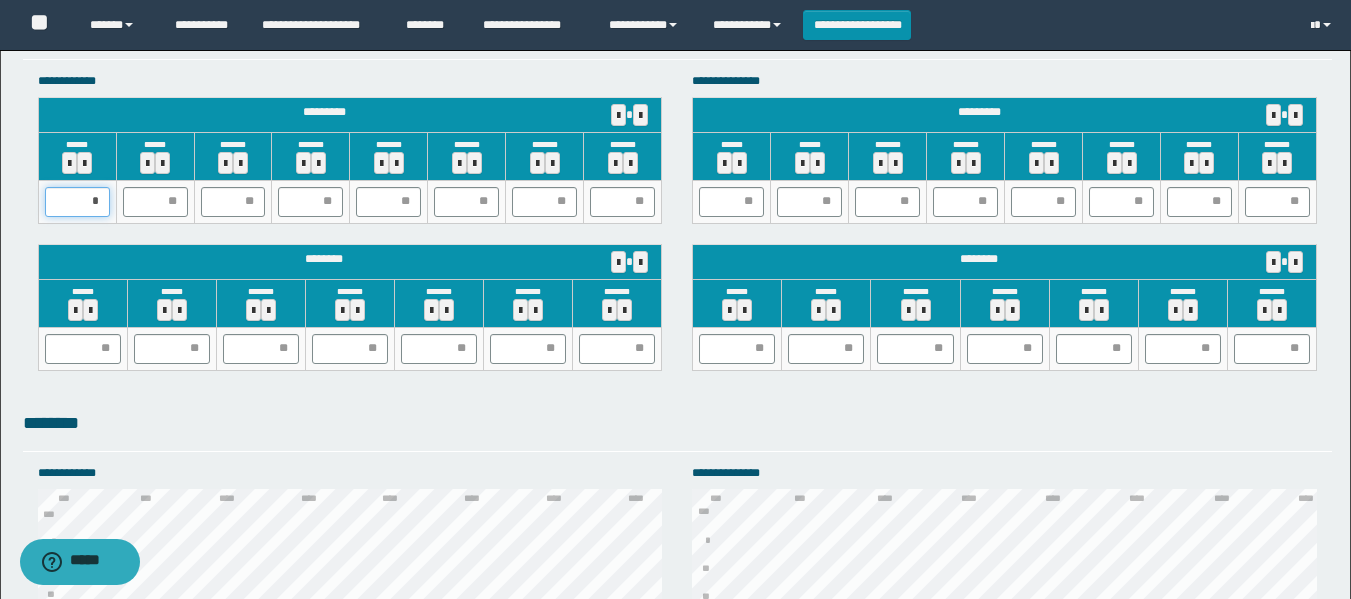 type on "**" 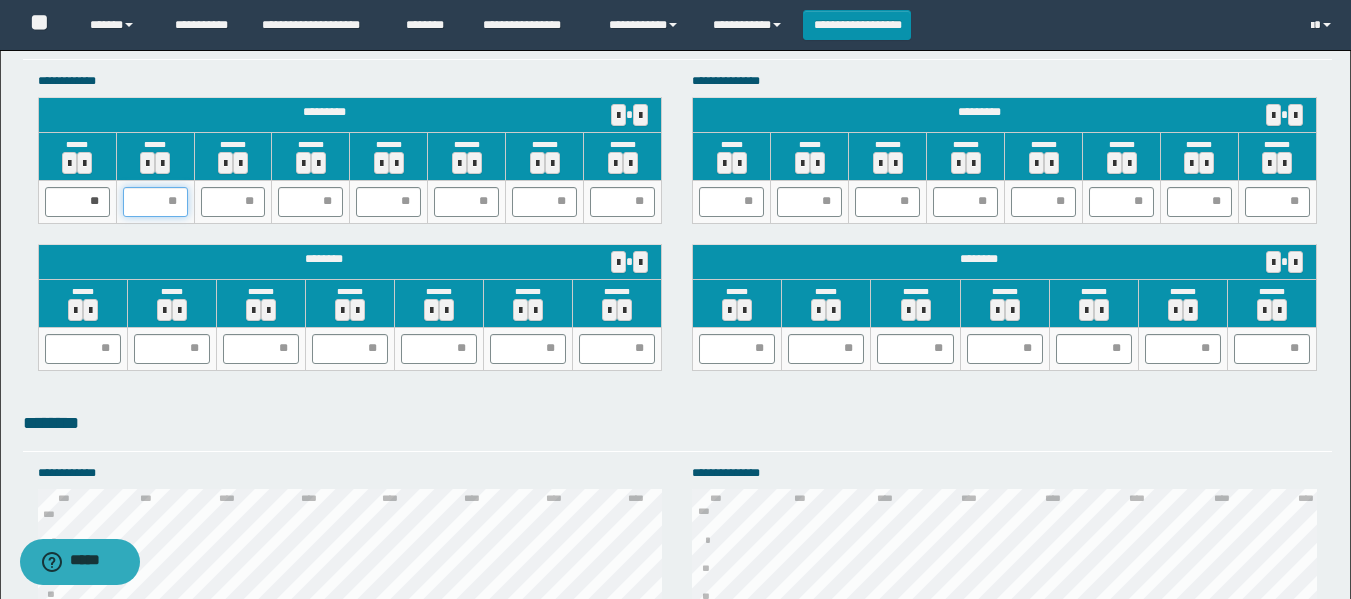 click at bounding box center (155, 202) 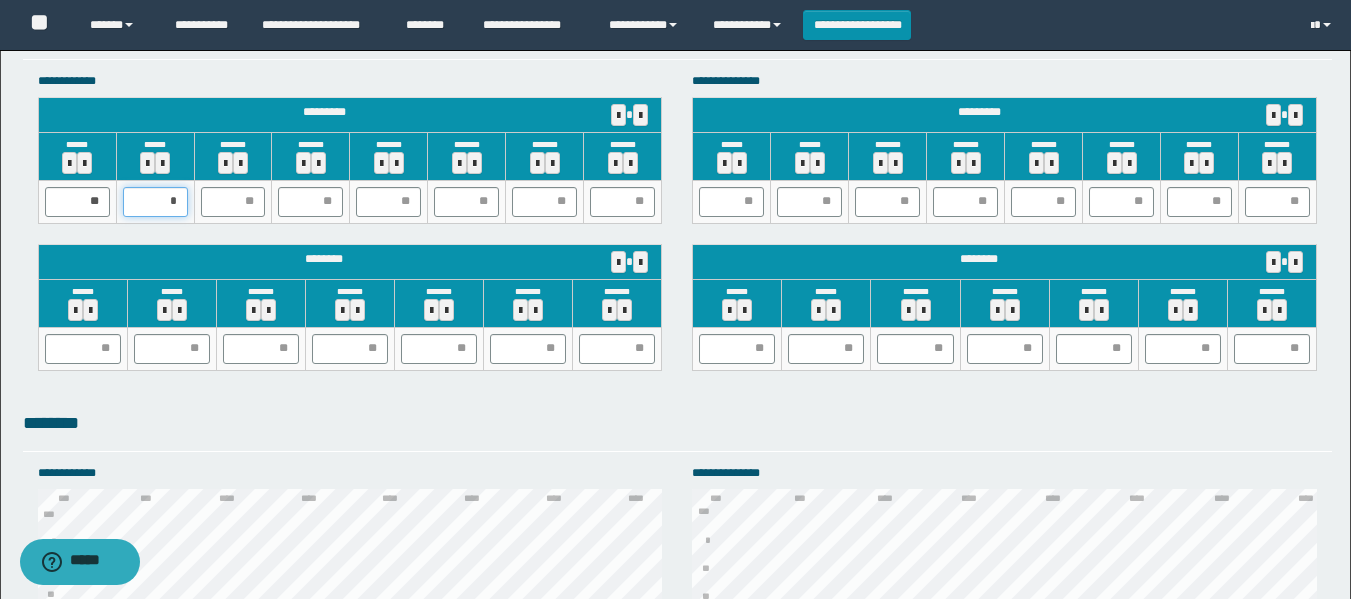 type on "**" 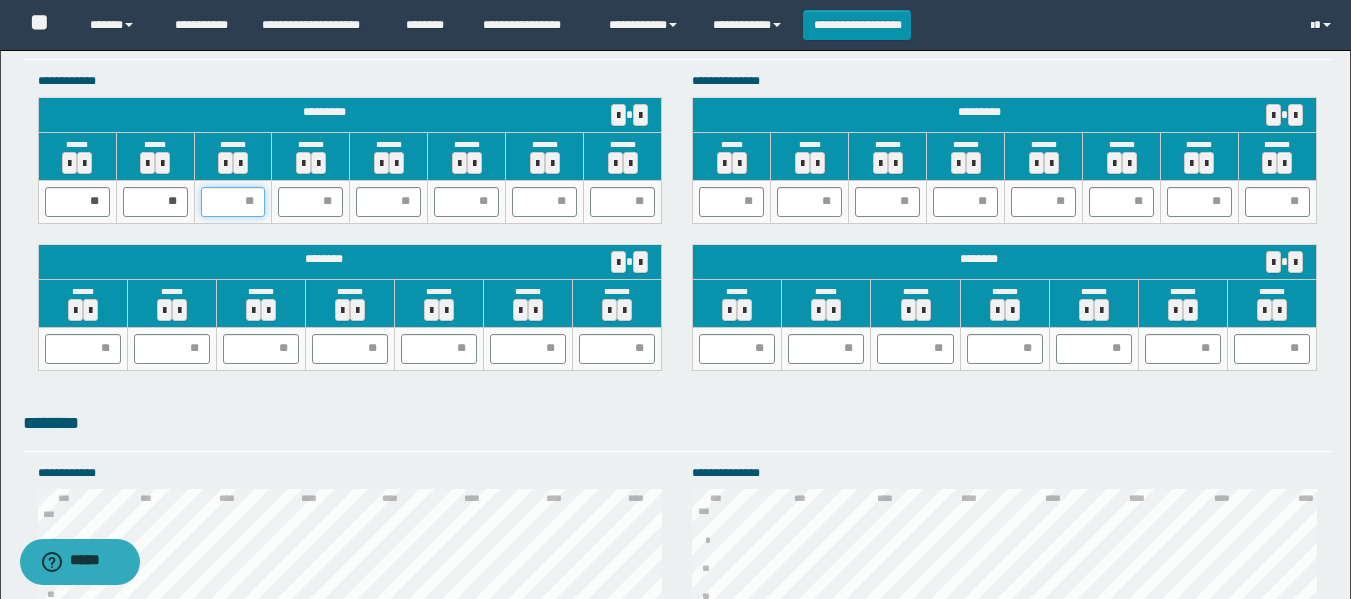 click at bounding box center [233, 202] 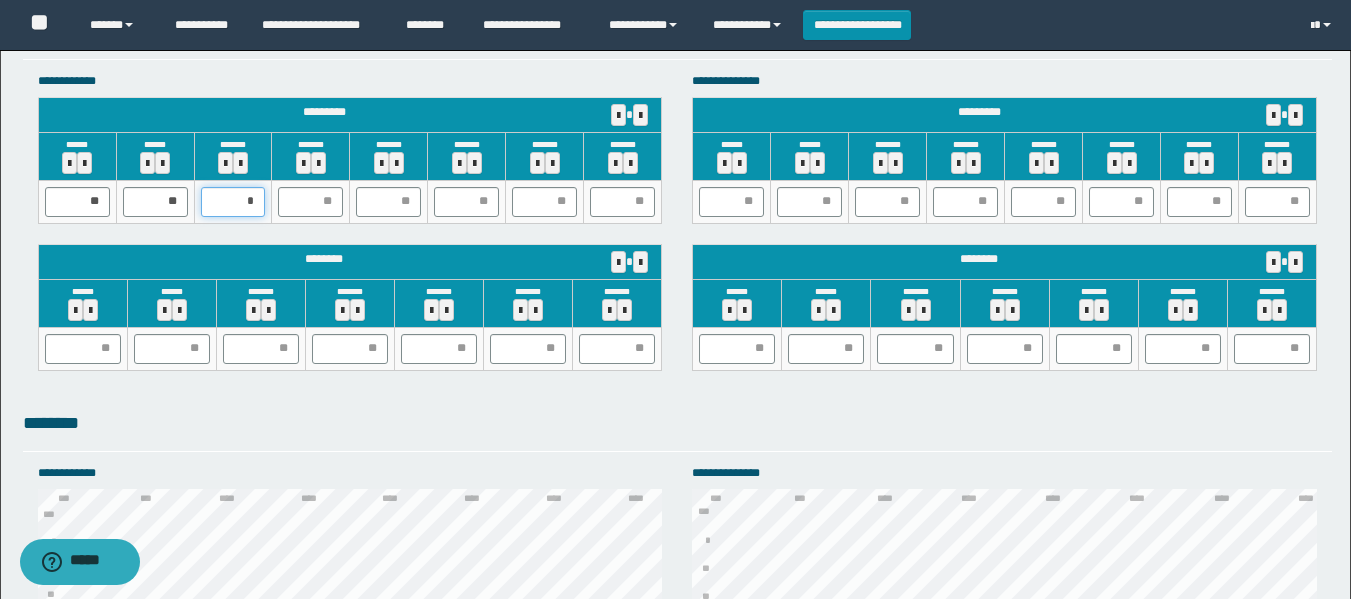 type on "**" 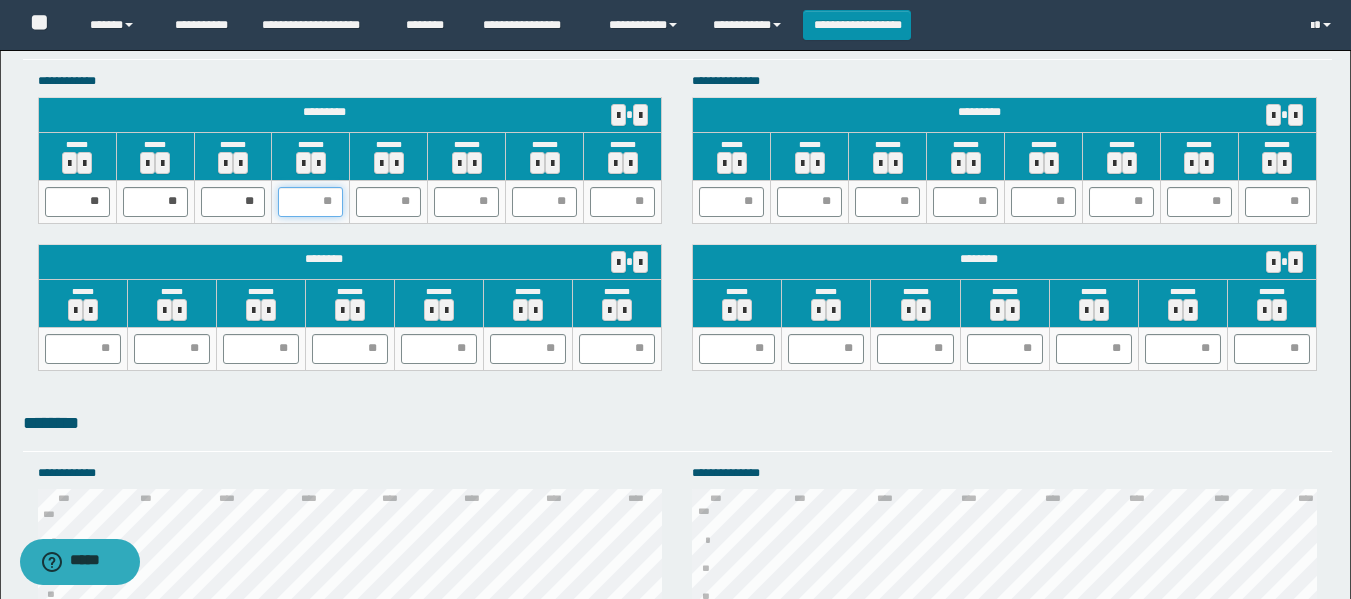 drag, startPoint x: 302, startPoint y: 209, endPoint x: 317, endPoint y: 218, distance: 17.492855 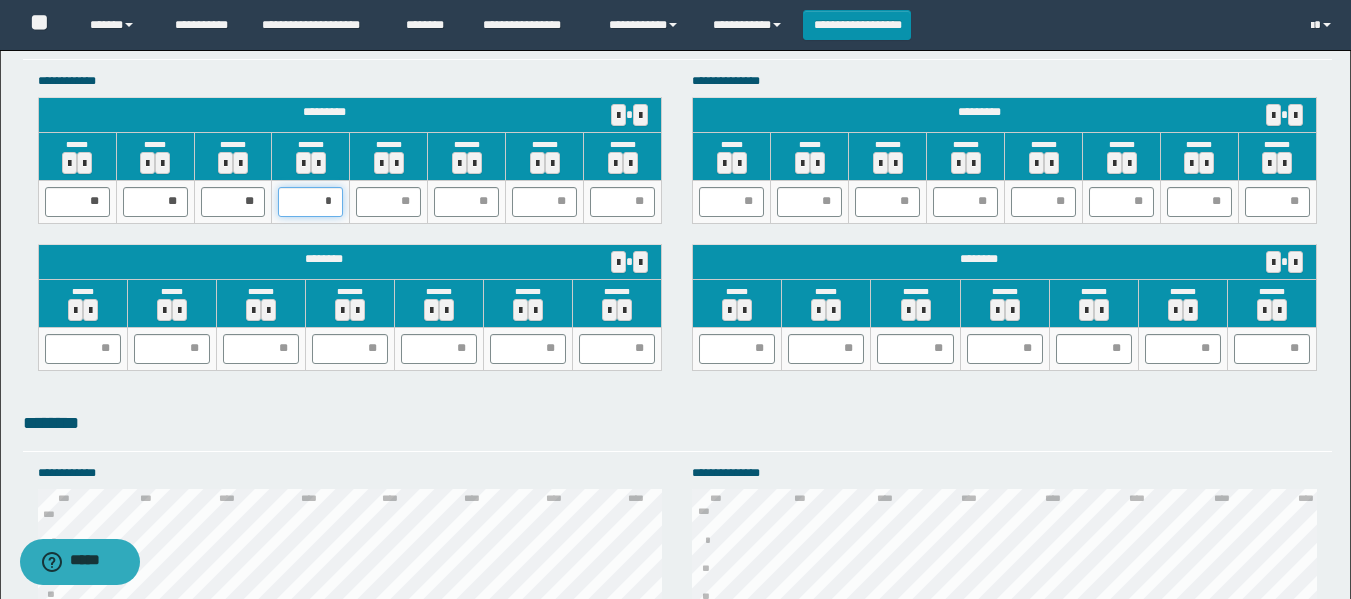 type on "**" 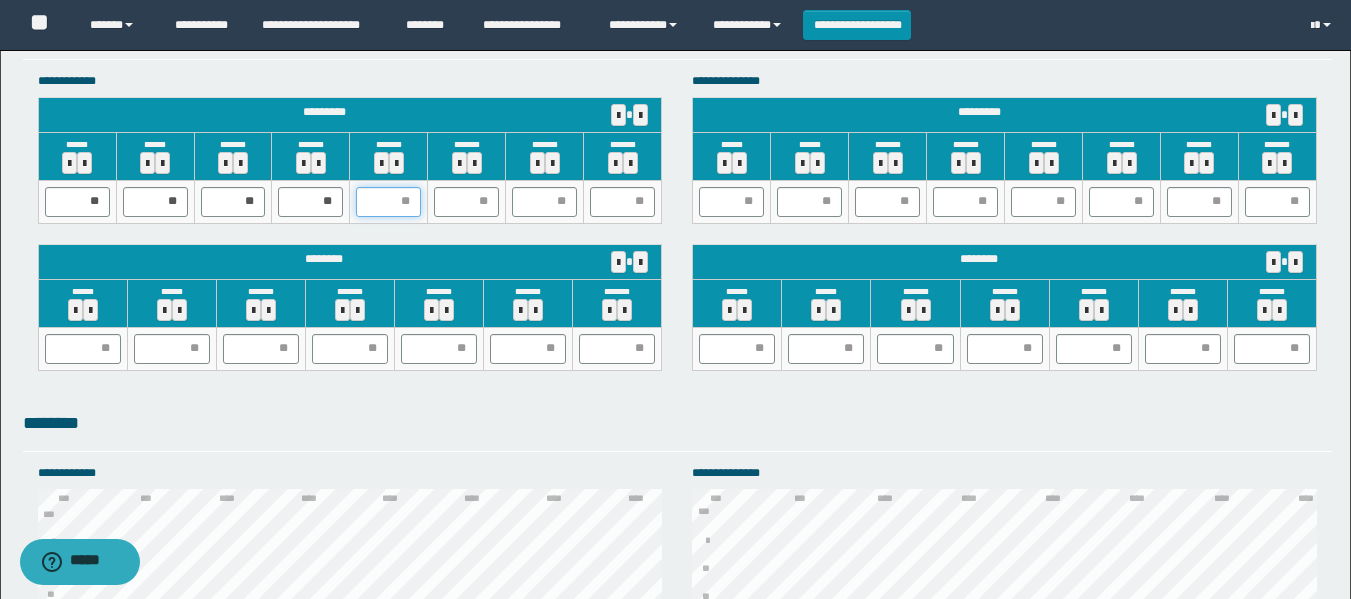 click at bounding box center [388, 202] 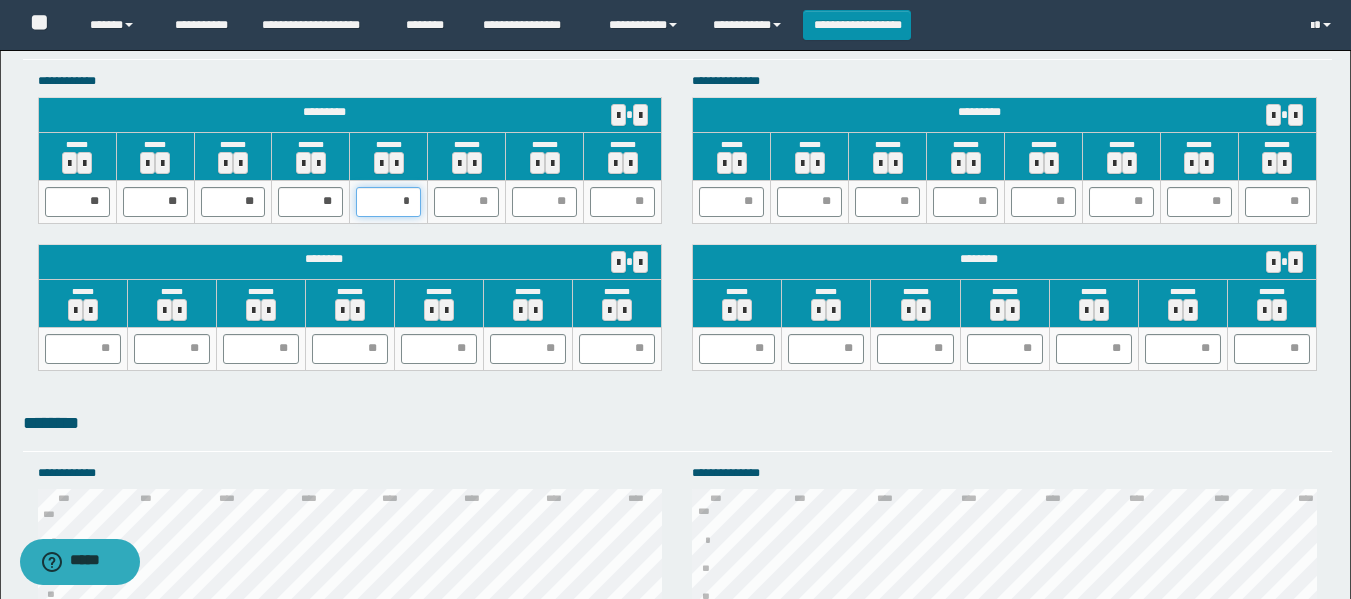 type on "**" 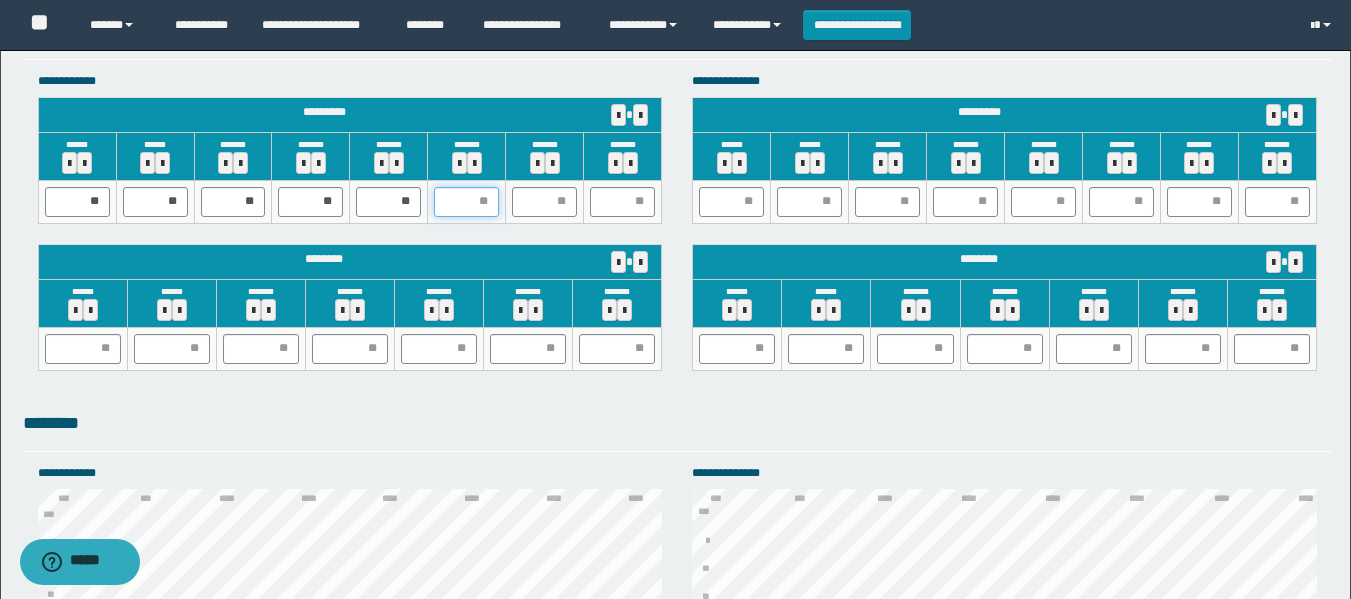 click at bounding box center (466, 202) 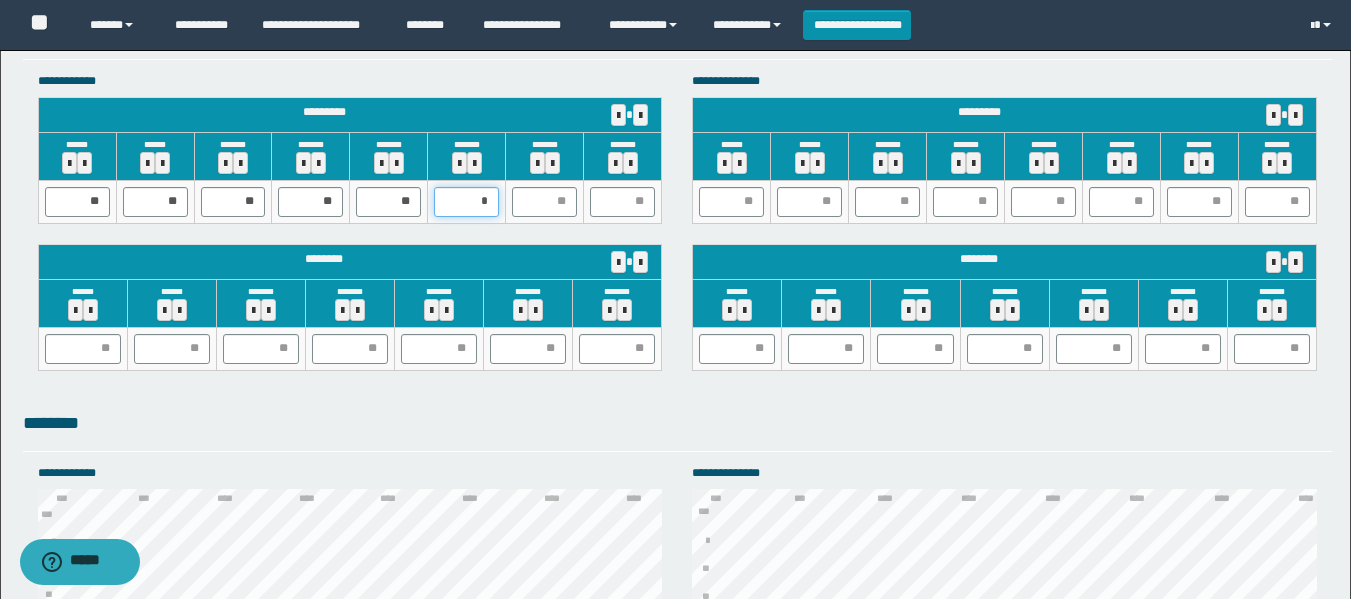 type on "**" 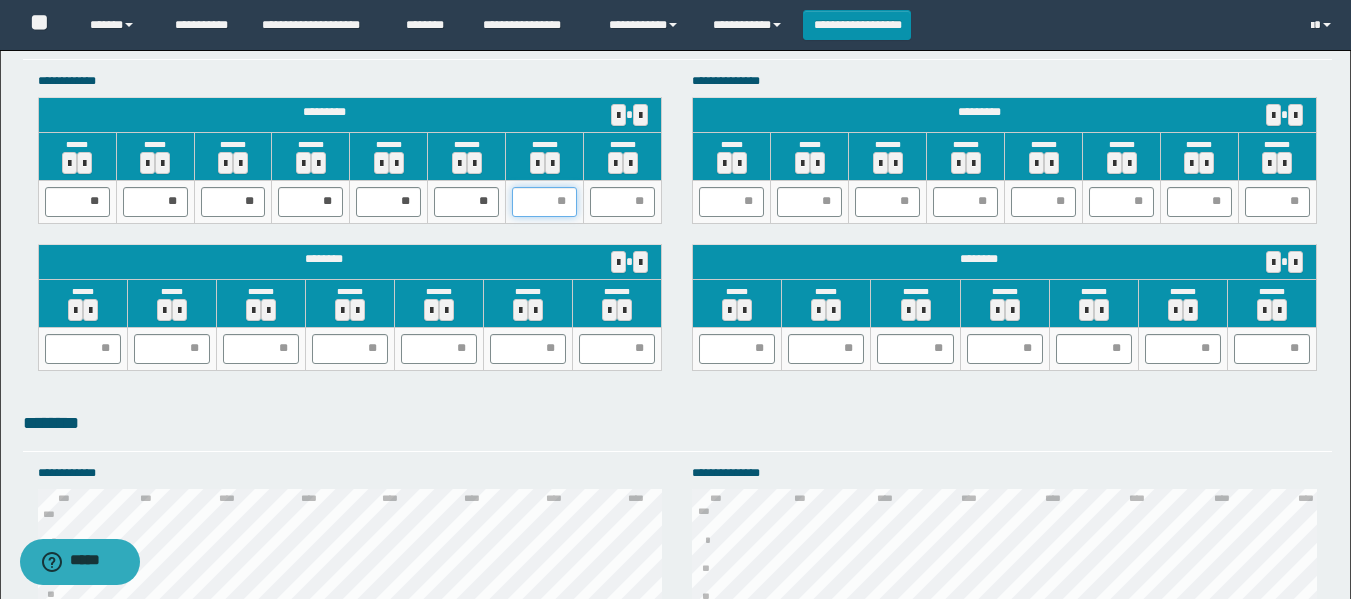 click at bounding box center [544, 202] 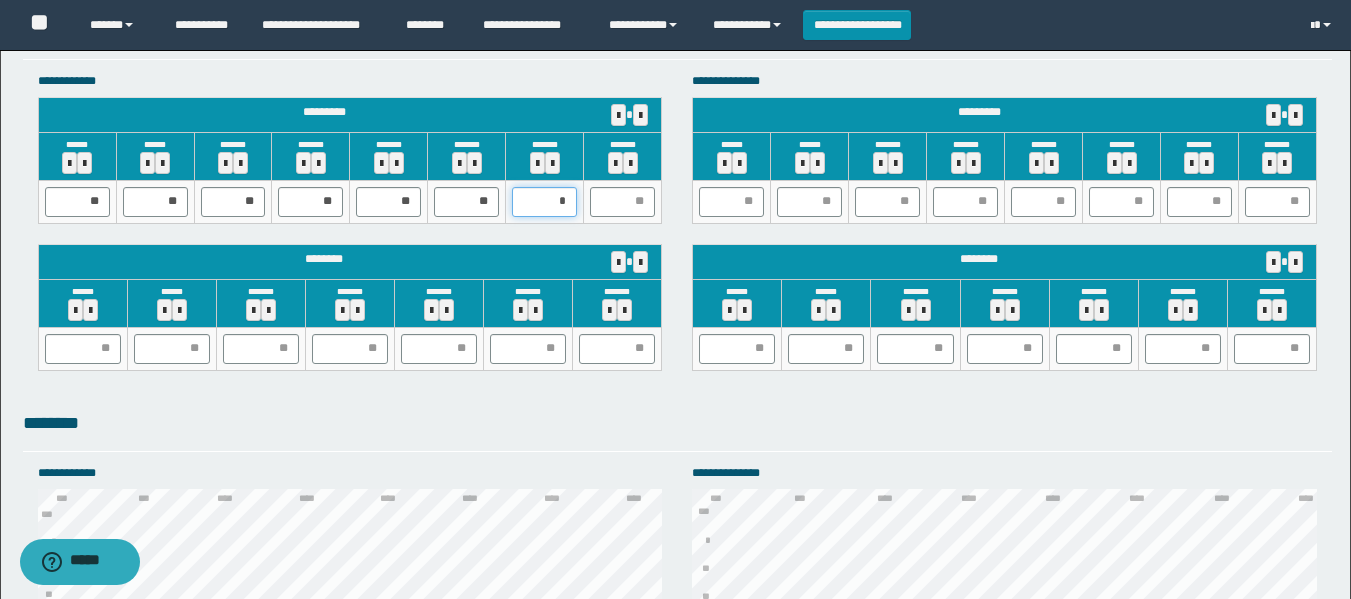 type on "**" 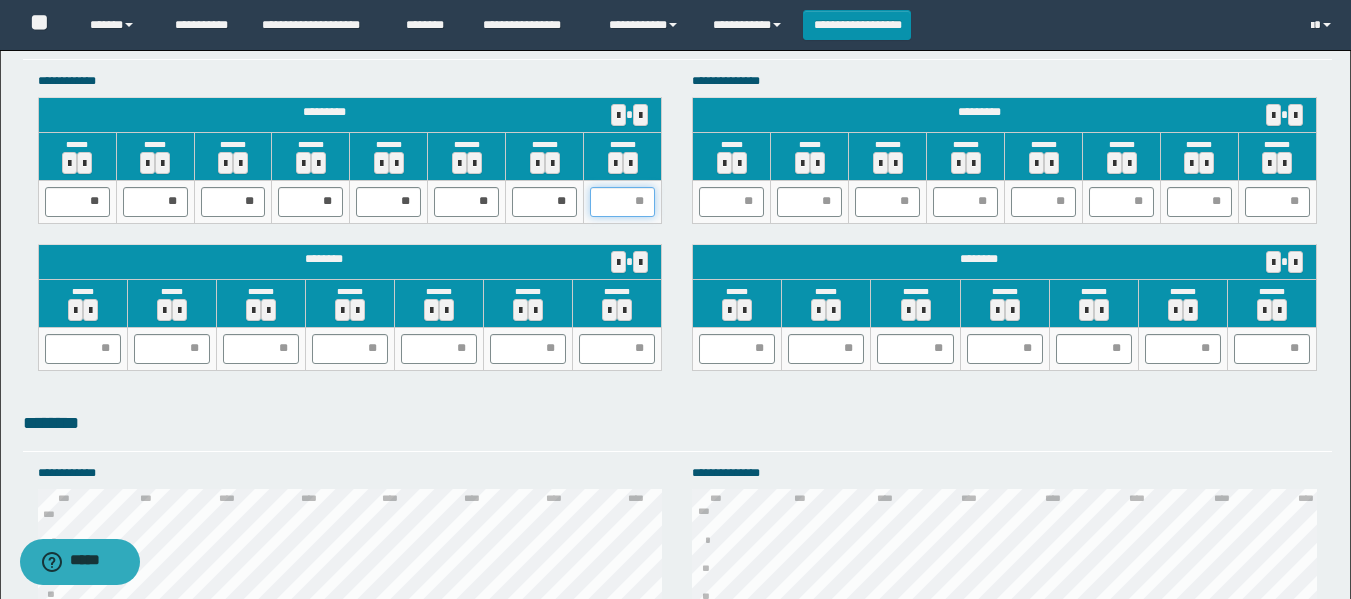 click at bounding box center [622, 202] 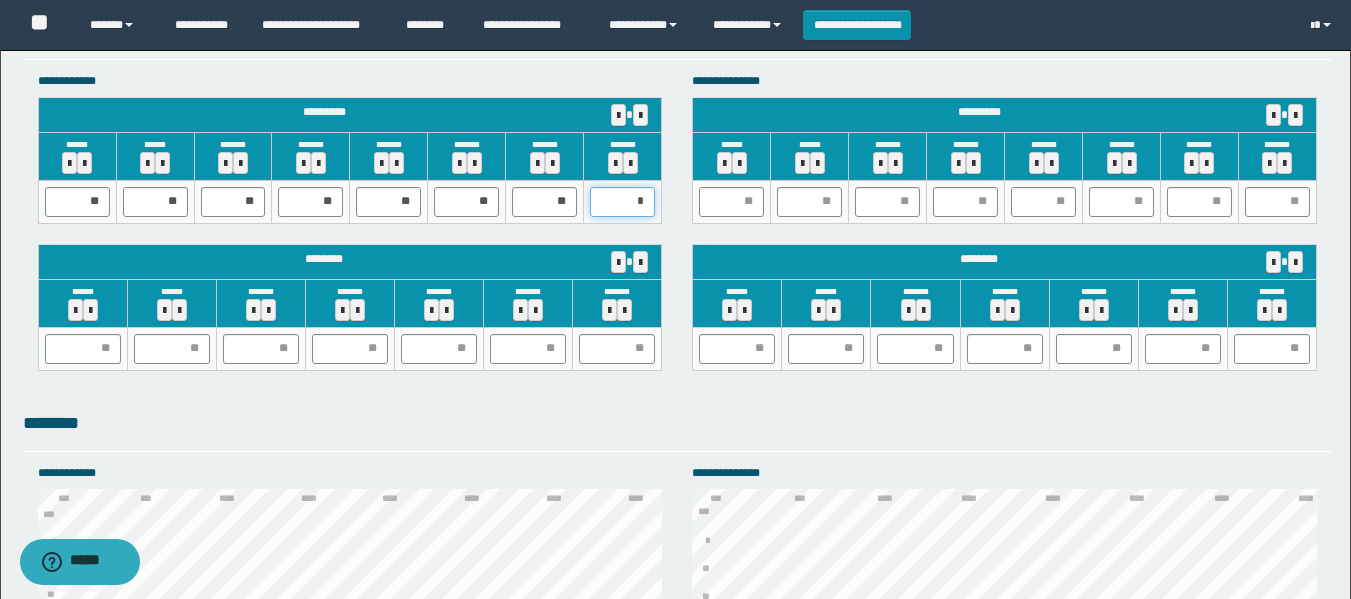 type on "**" 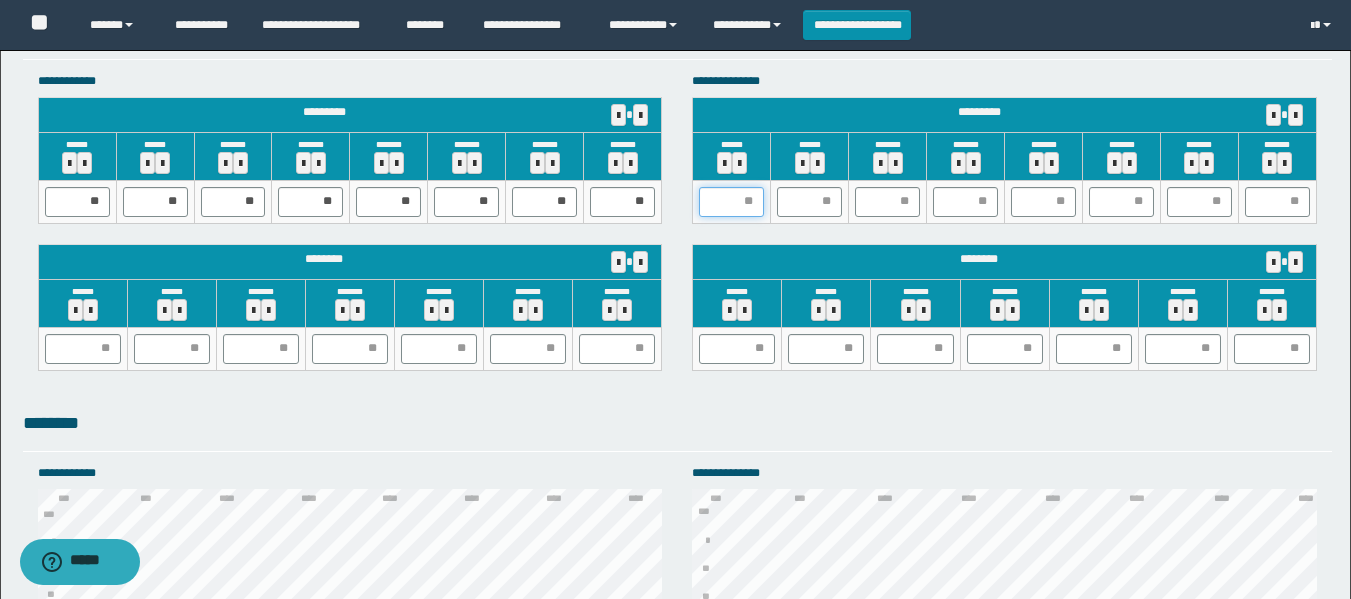 click at bounding box center (731, 202) 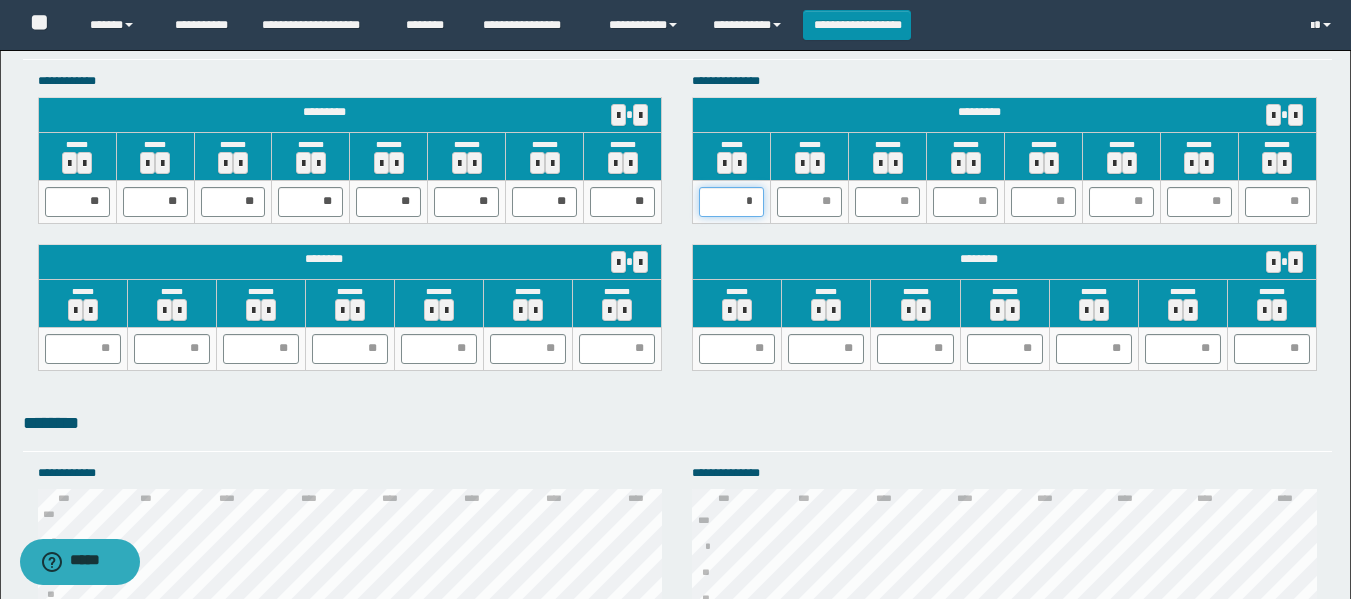 type on "**" 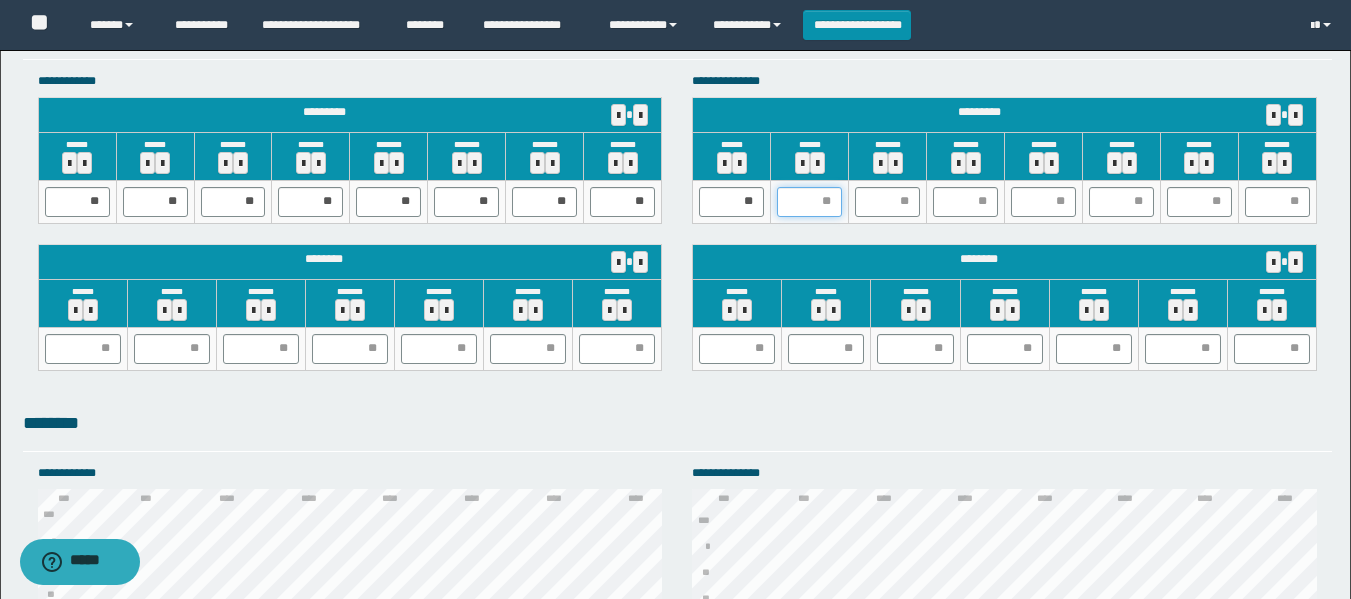 click at bounding box center [809, 202] 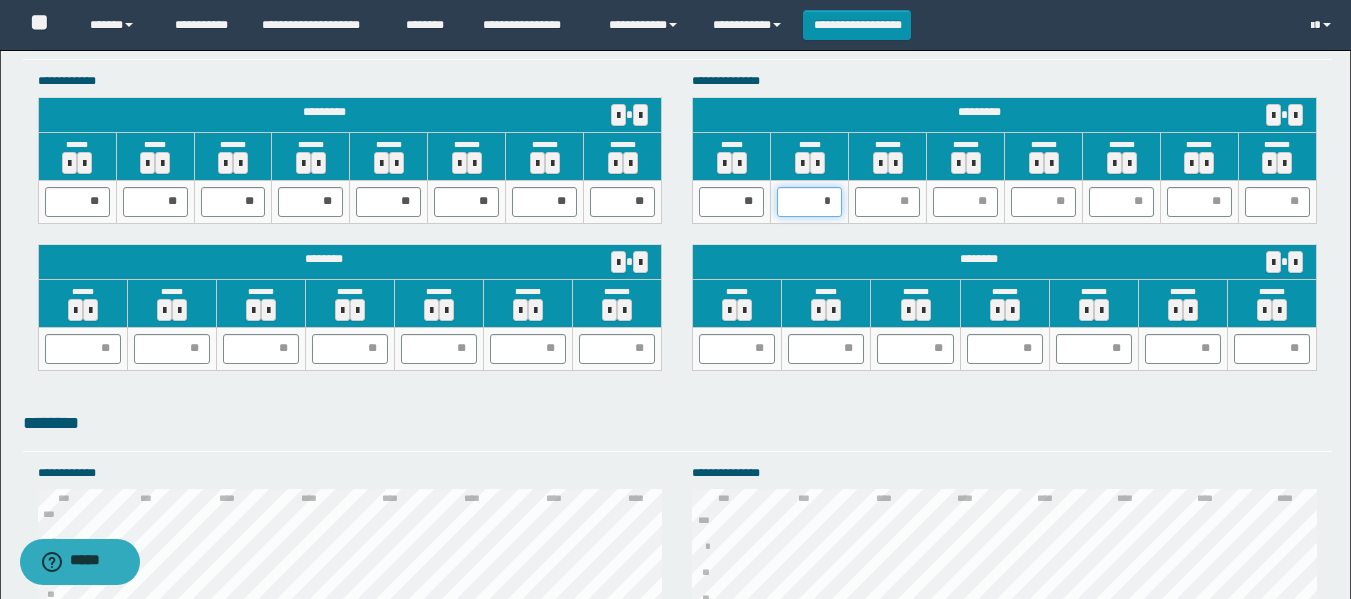 type on "**" 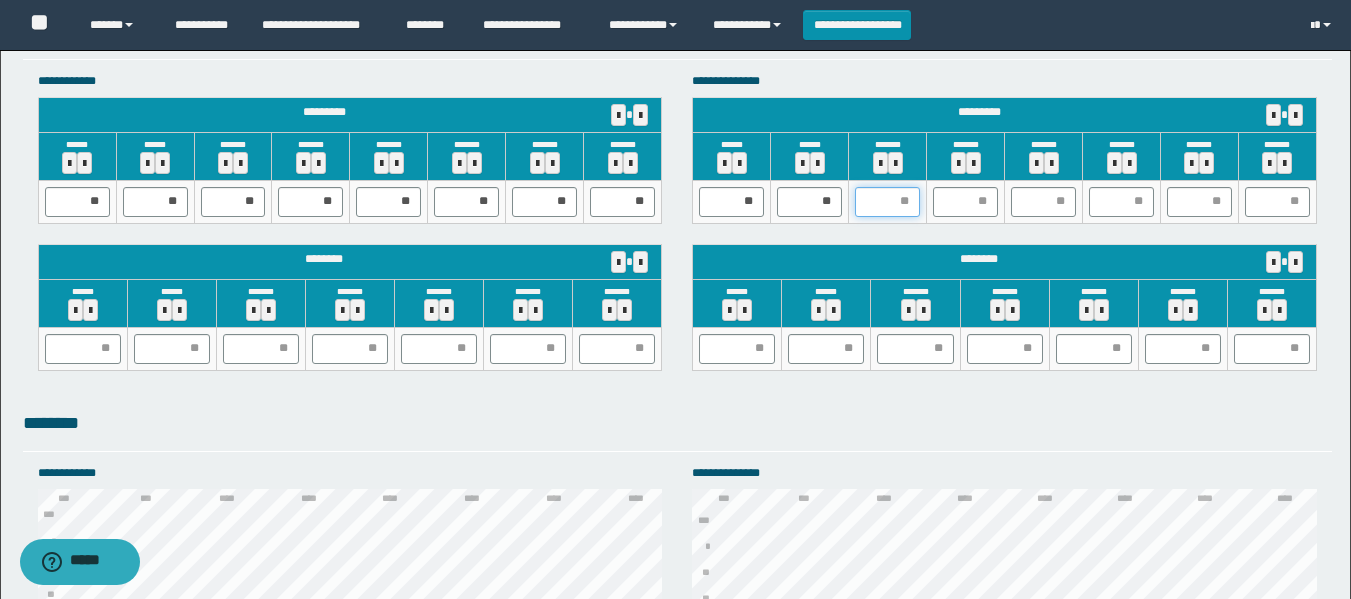 click at bounding box center [887, 202] 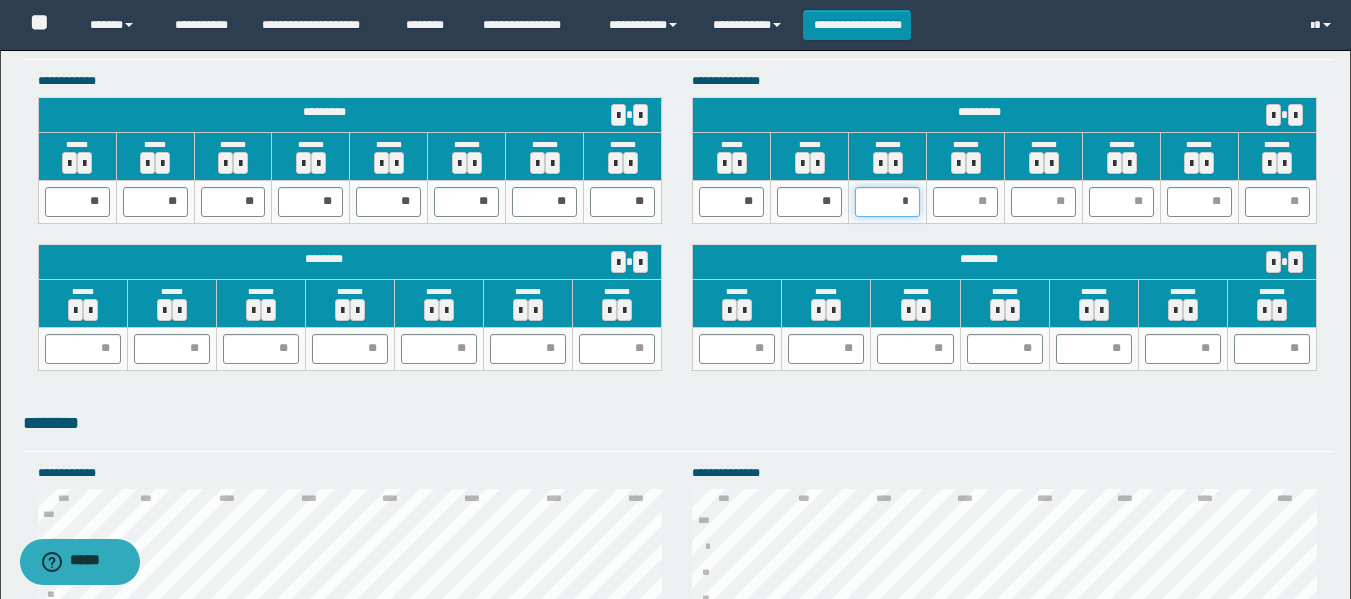 type on "**" 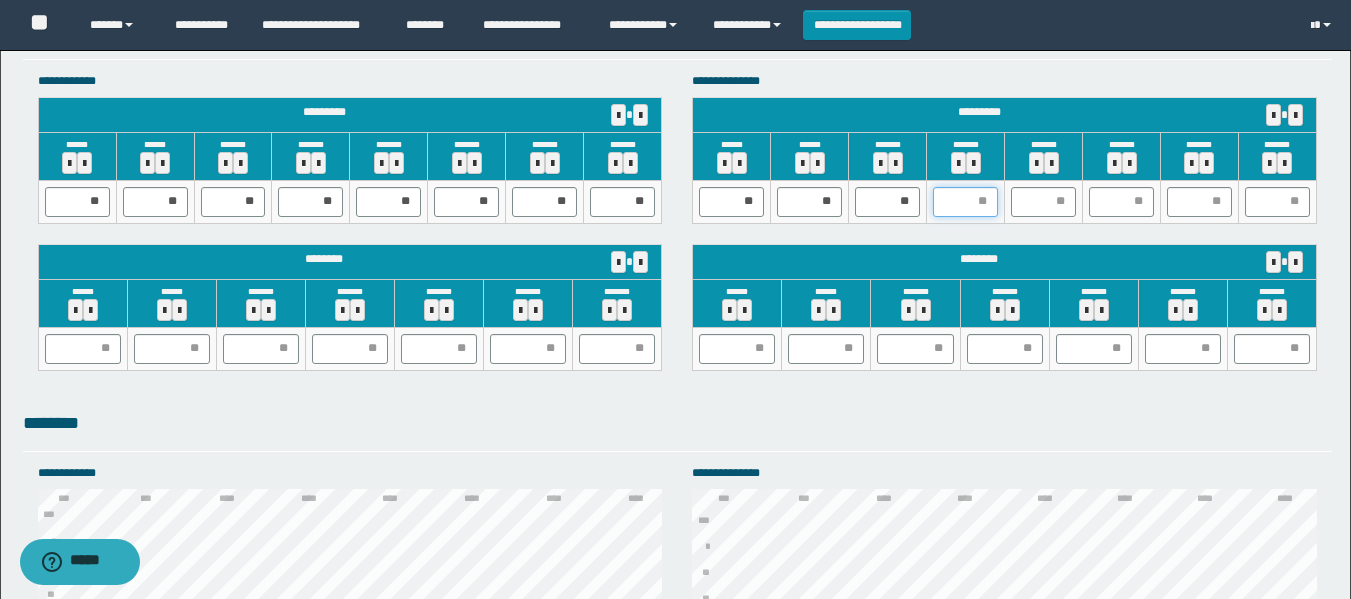 click at bounding box center (965, 202) 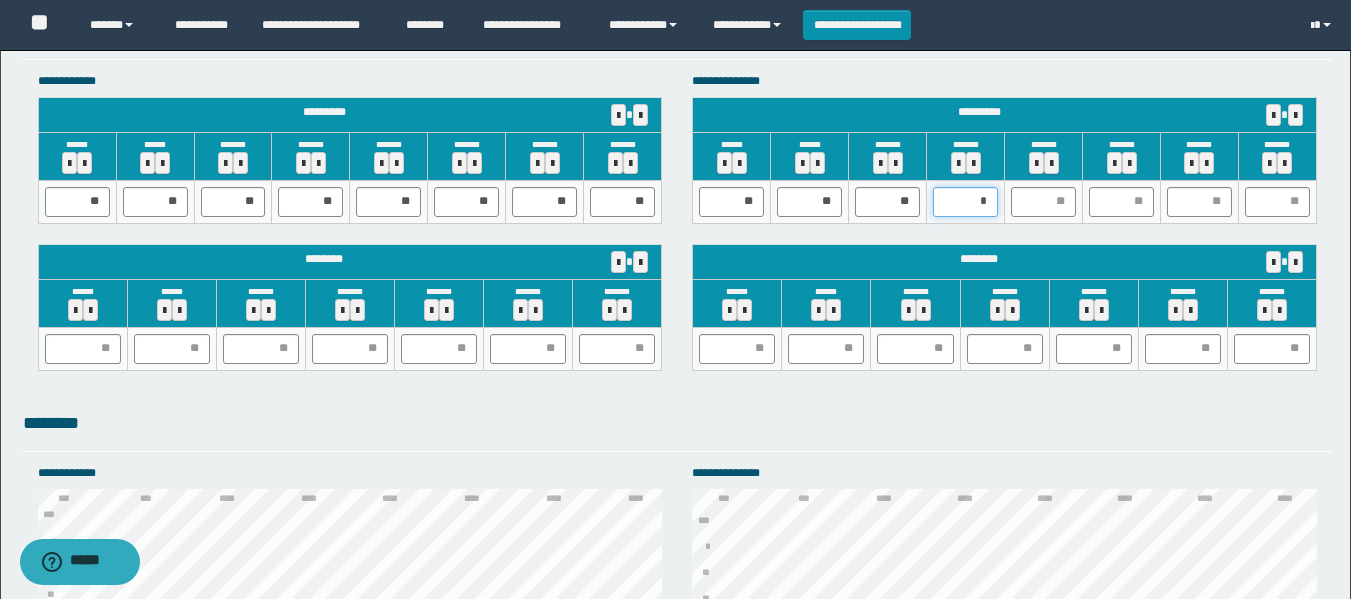type on "**" 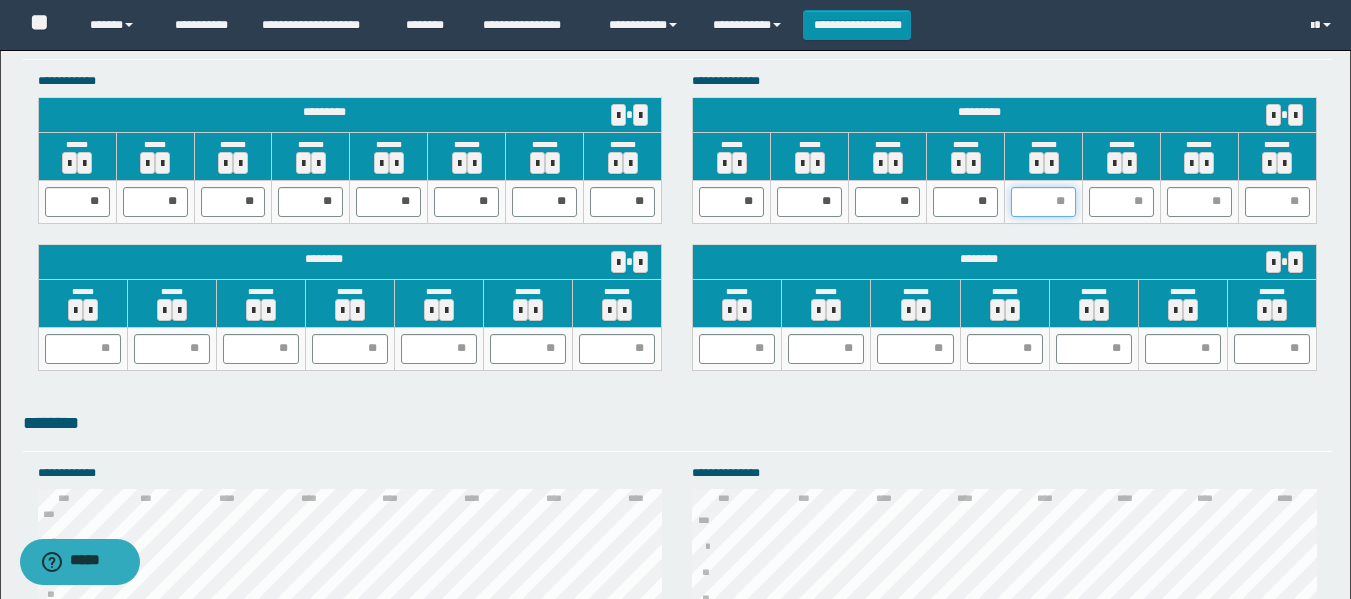 click at bounding box center [1043, 202] 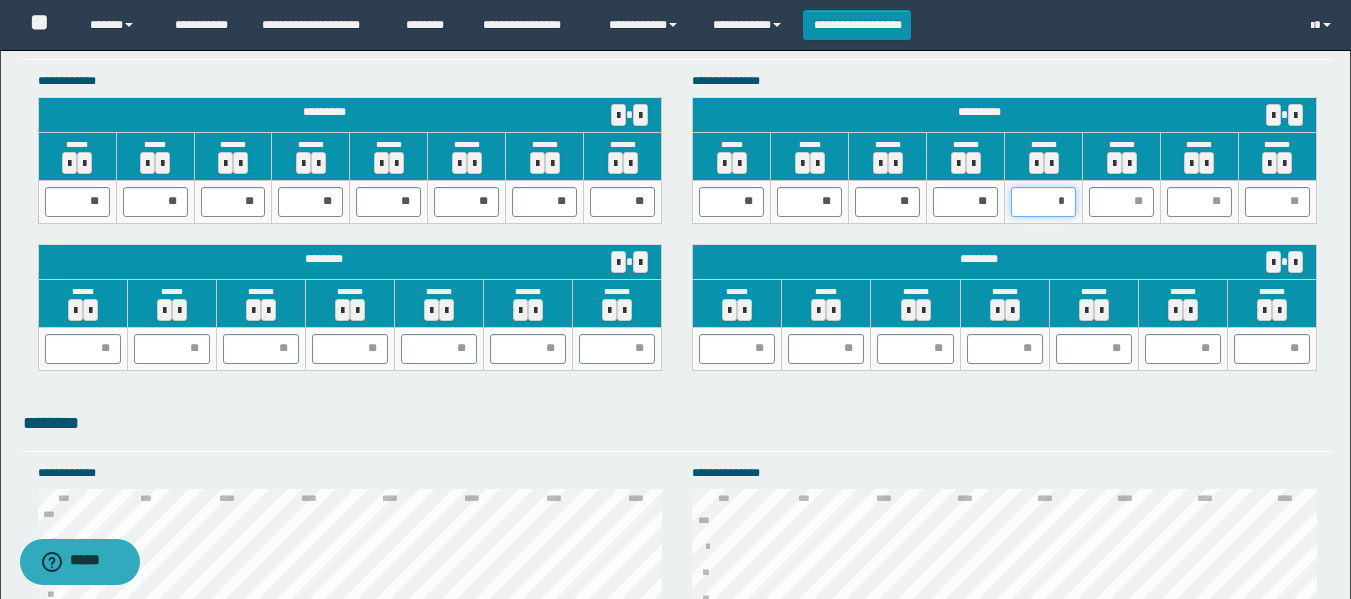 type on "**" 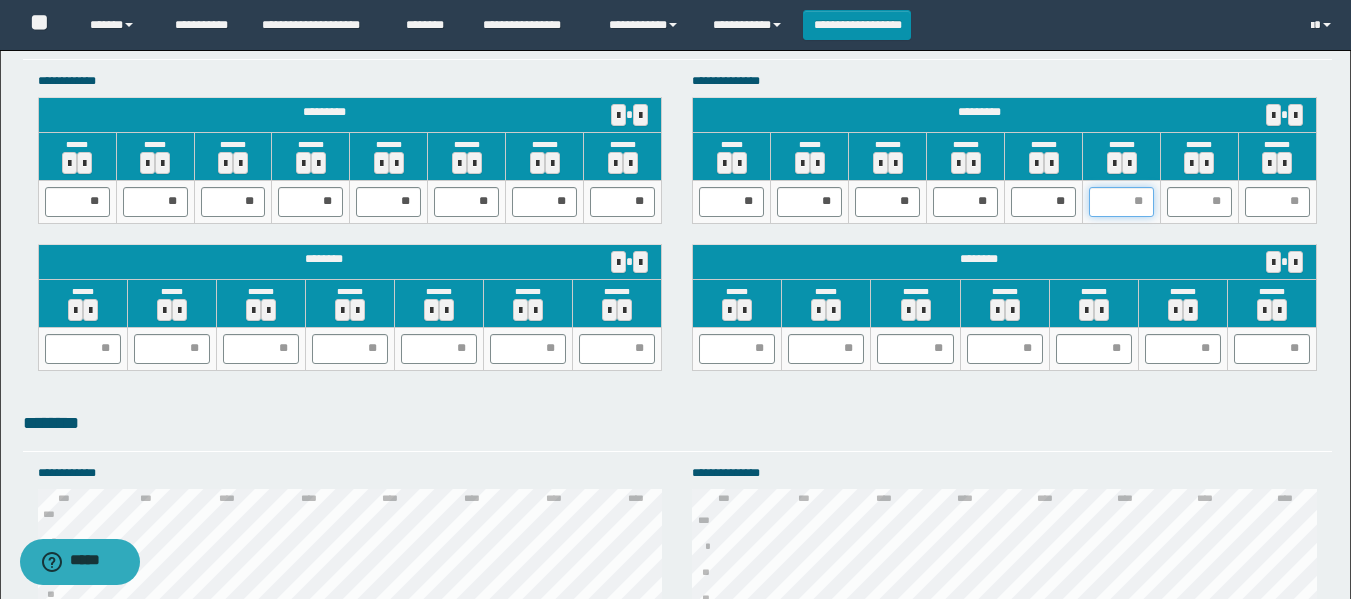 click at bounding box center [1121, 202] 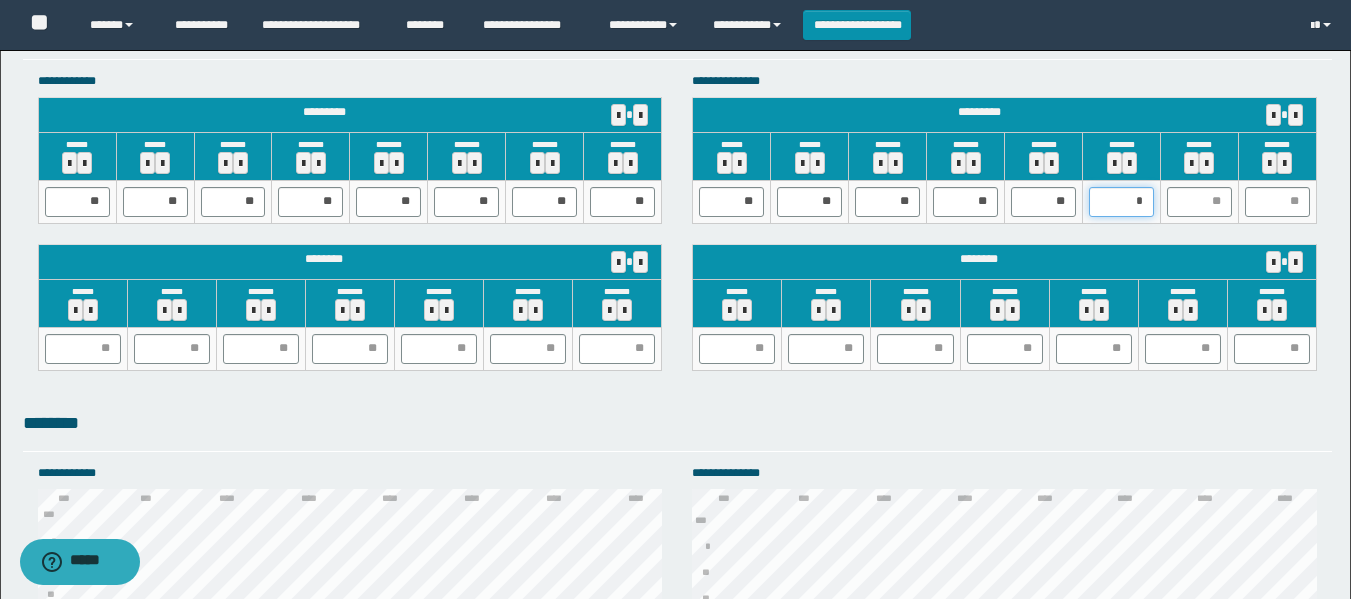 type on "**" 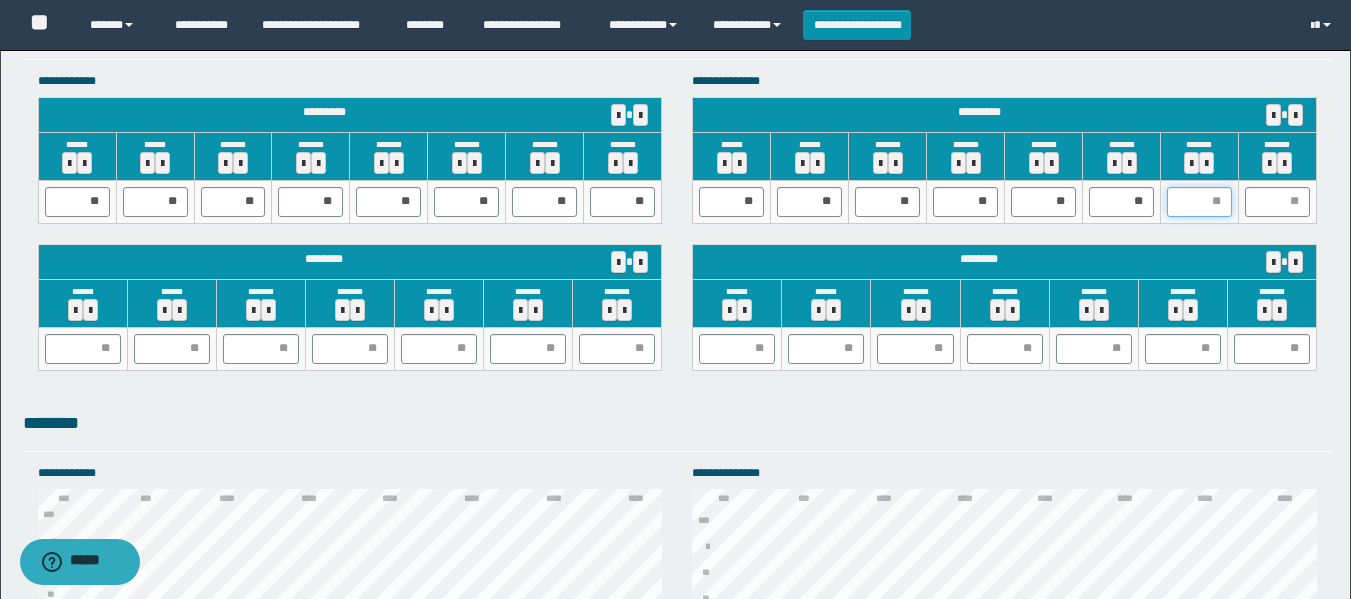 click at bounding box center [1199, 202] 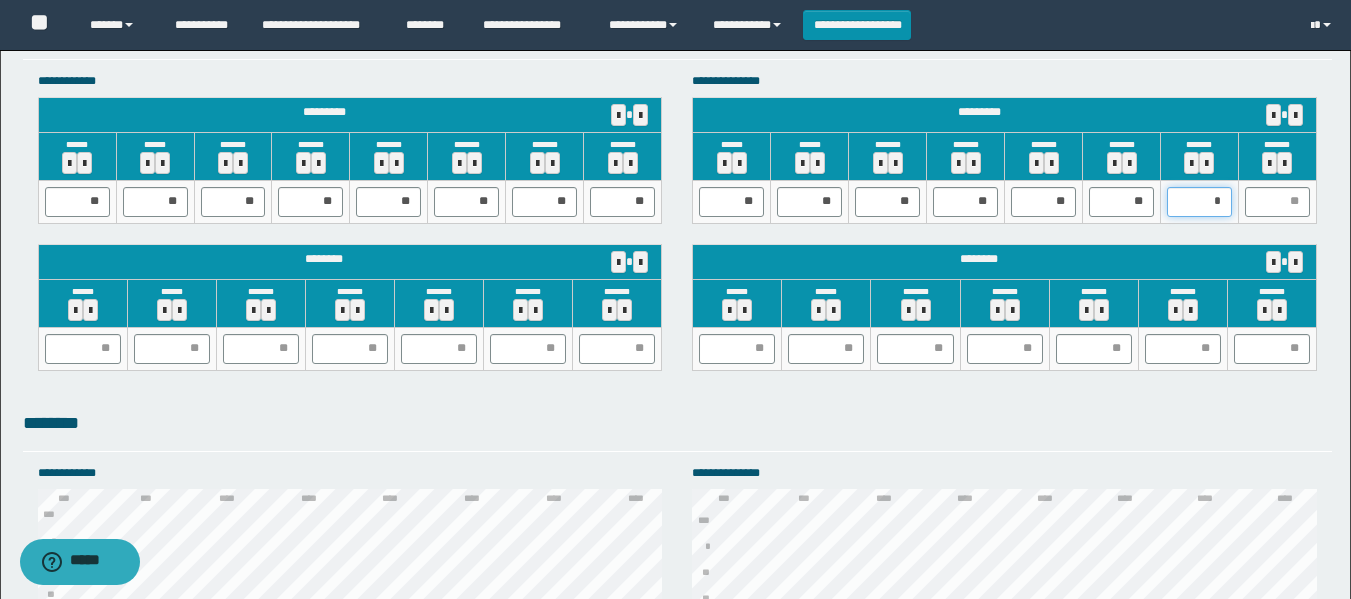 type on "**" 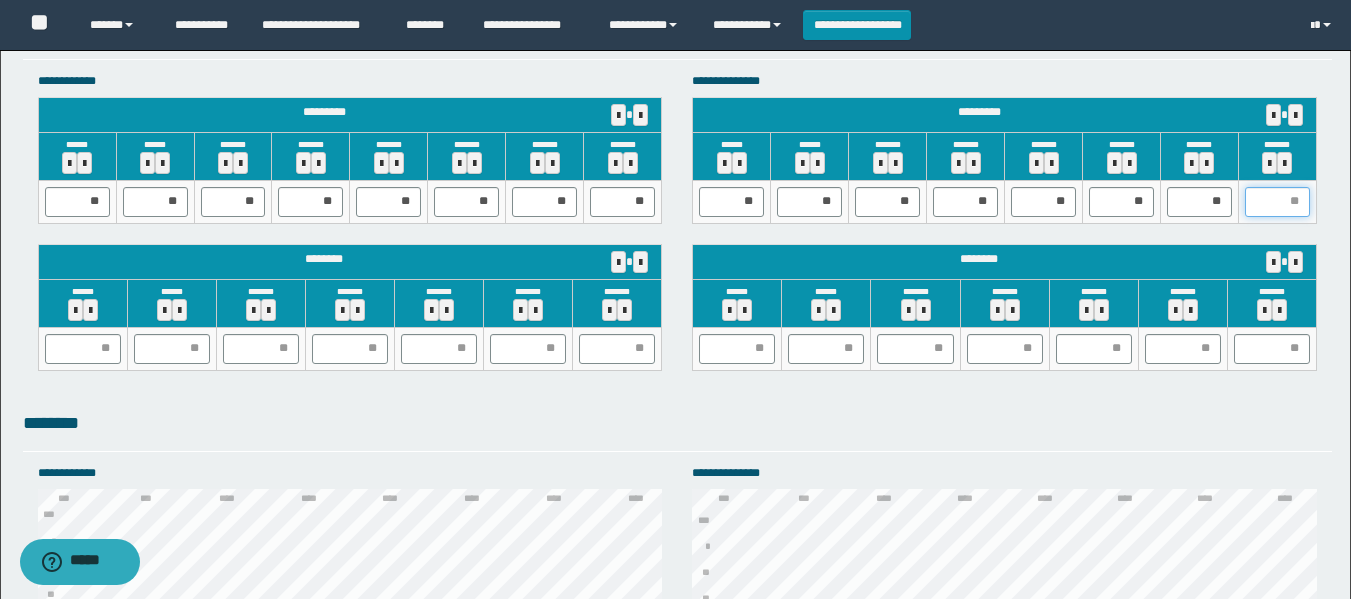 click at bounding box center [1277, 202] 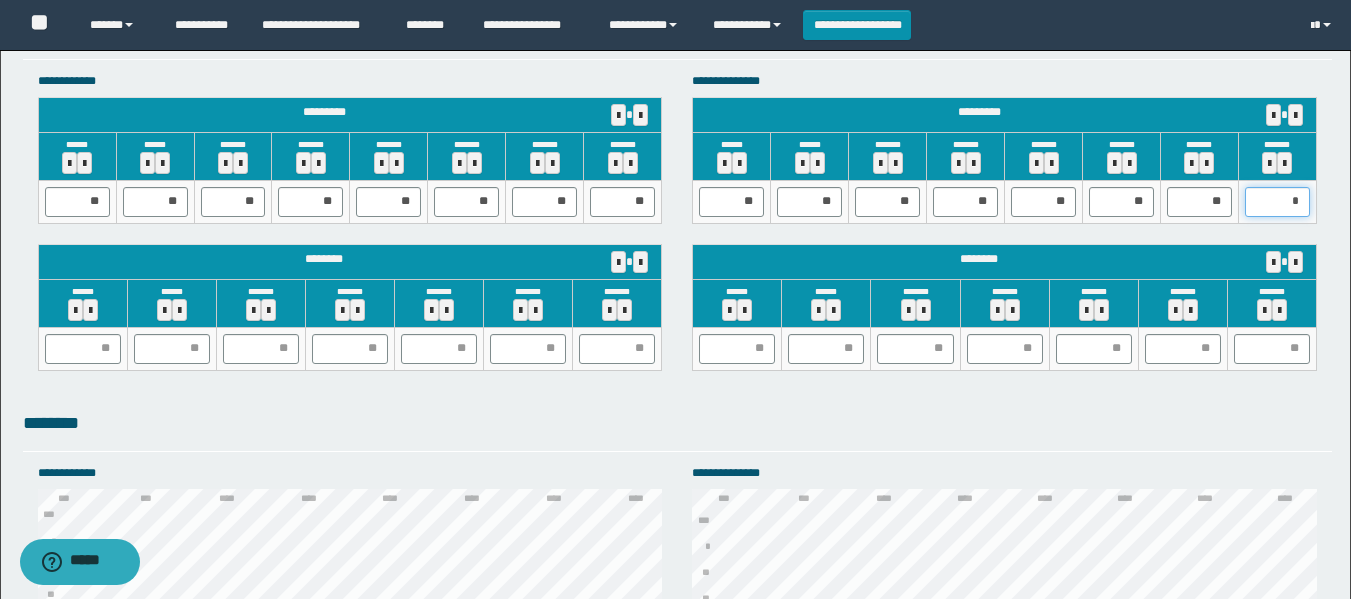 type on "**" 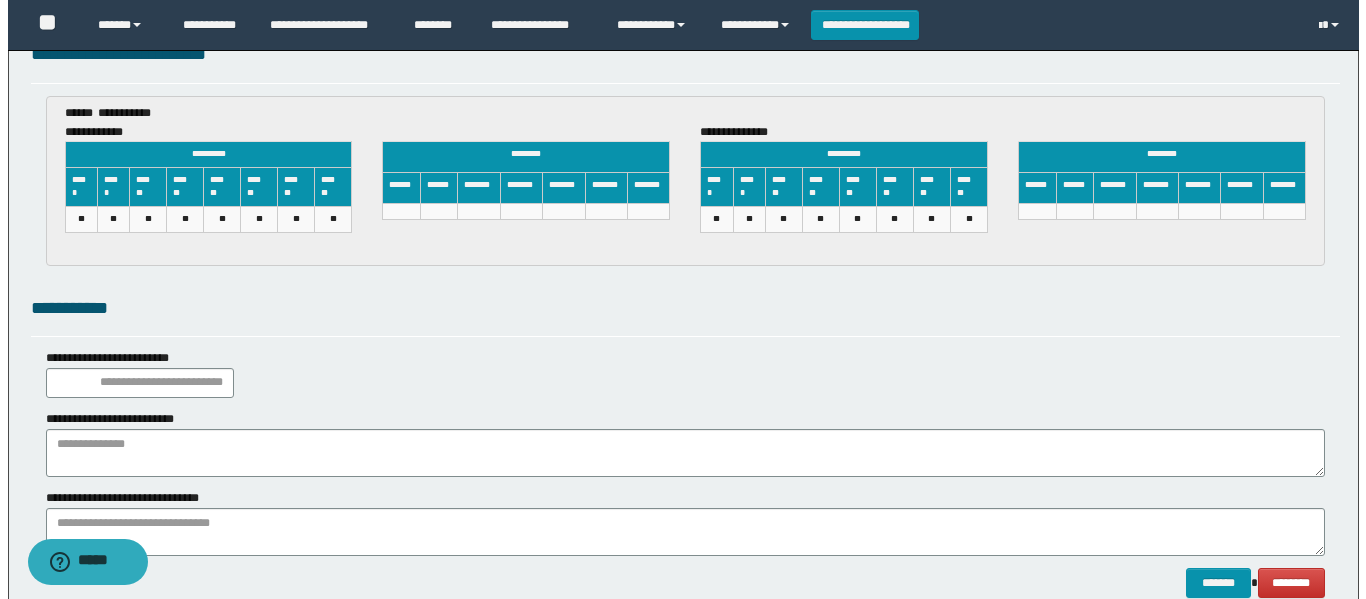 scroll, scrollTop: 3107, scrollLeft: 0, axis: vertical 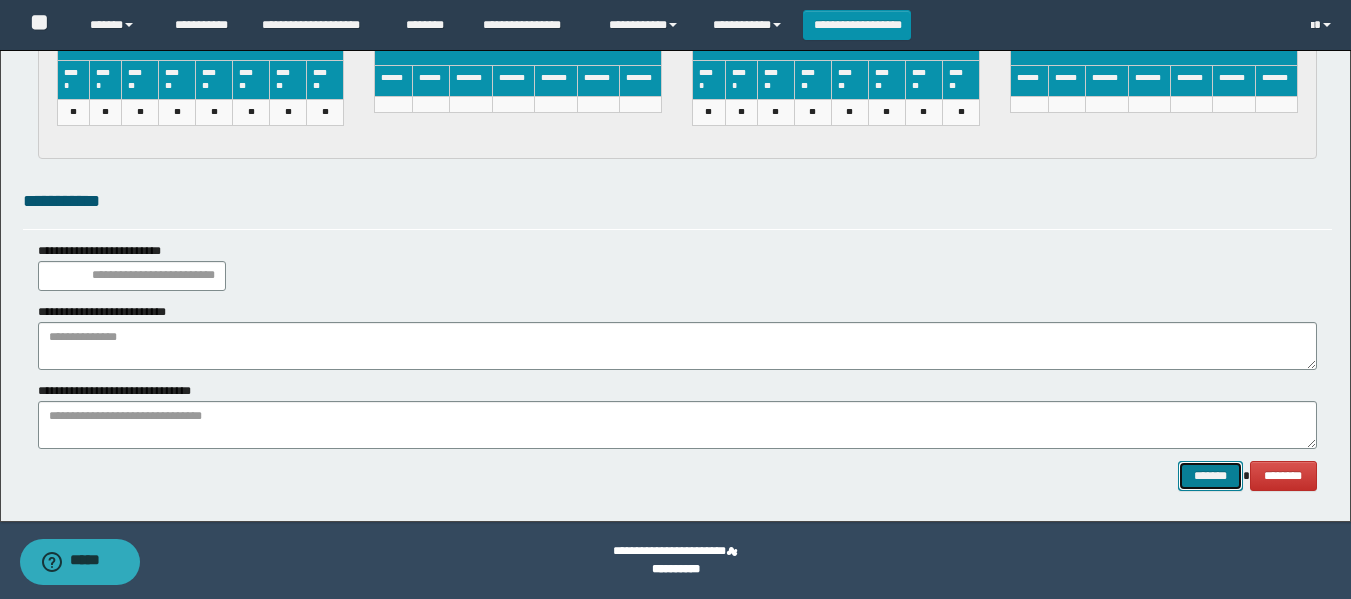 click on "*******" at bounding box center (1210, 476) 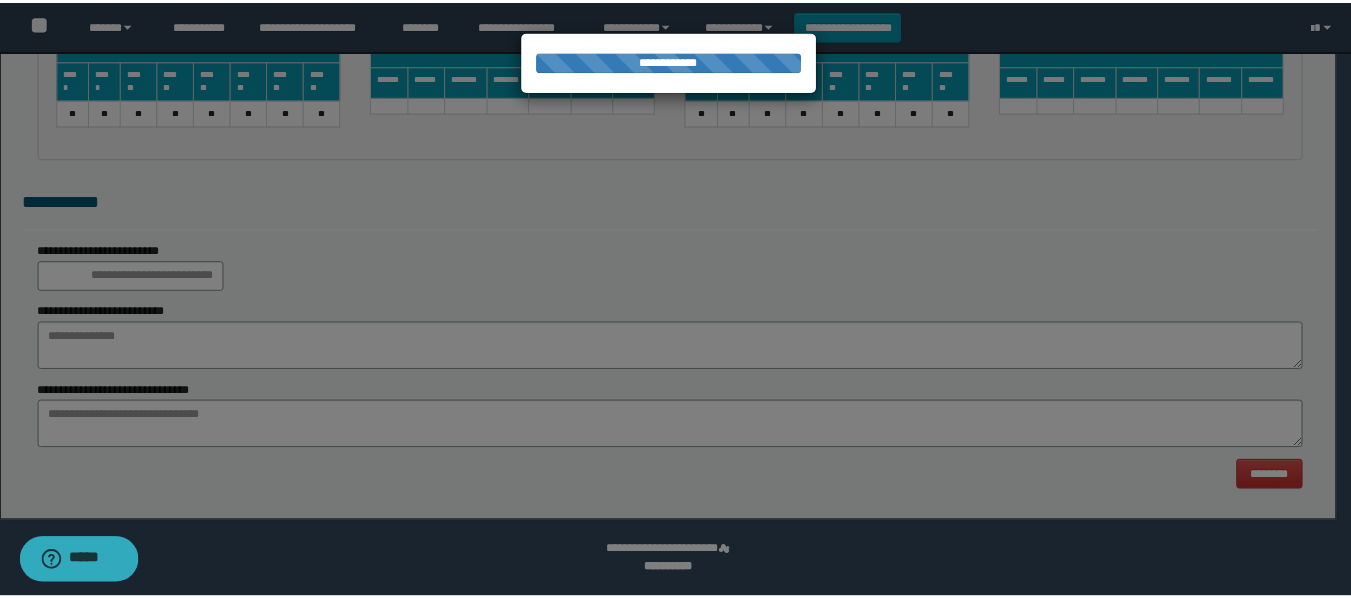 scroll, scrollTop: 0, scrollLeft: 0, axis: both 